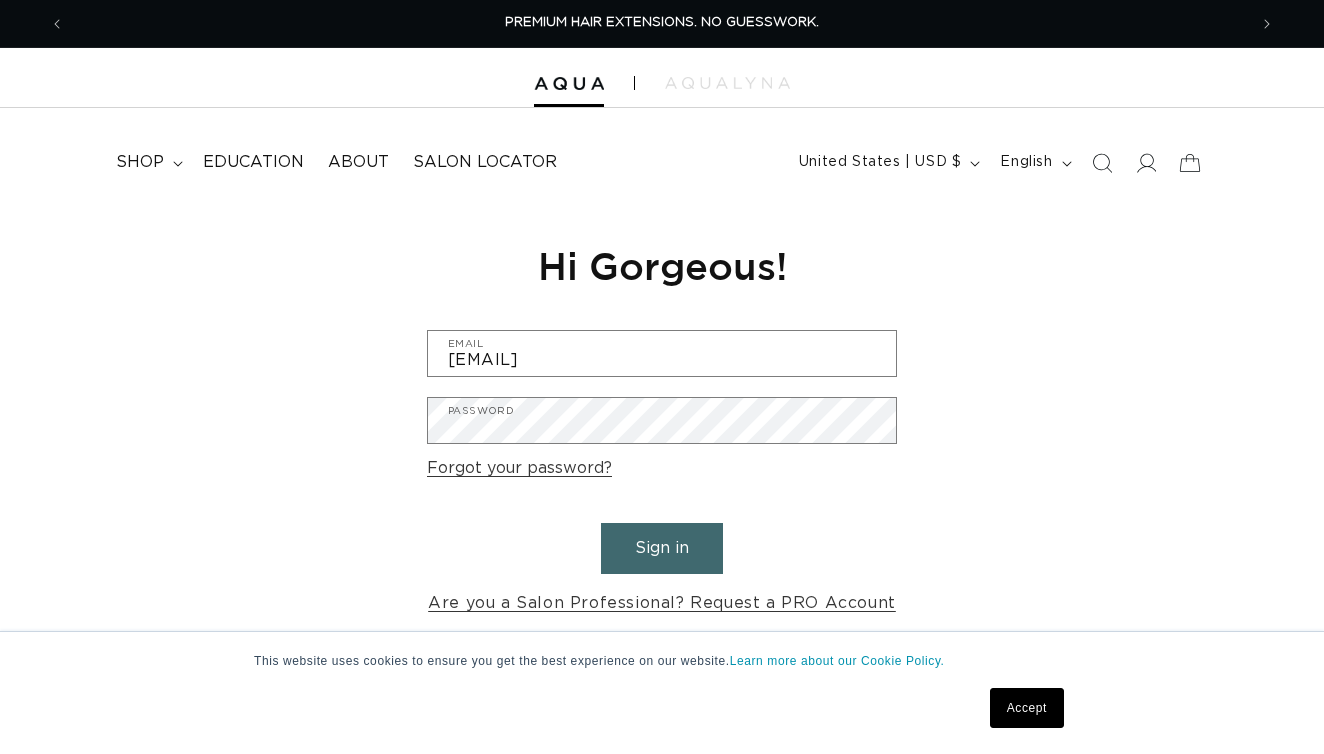 scroll, scrollTop: 0, scrollLeft: 0, axis: both 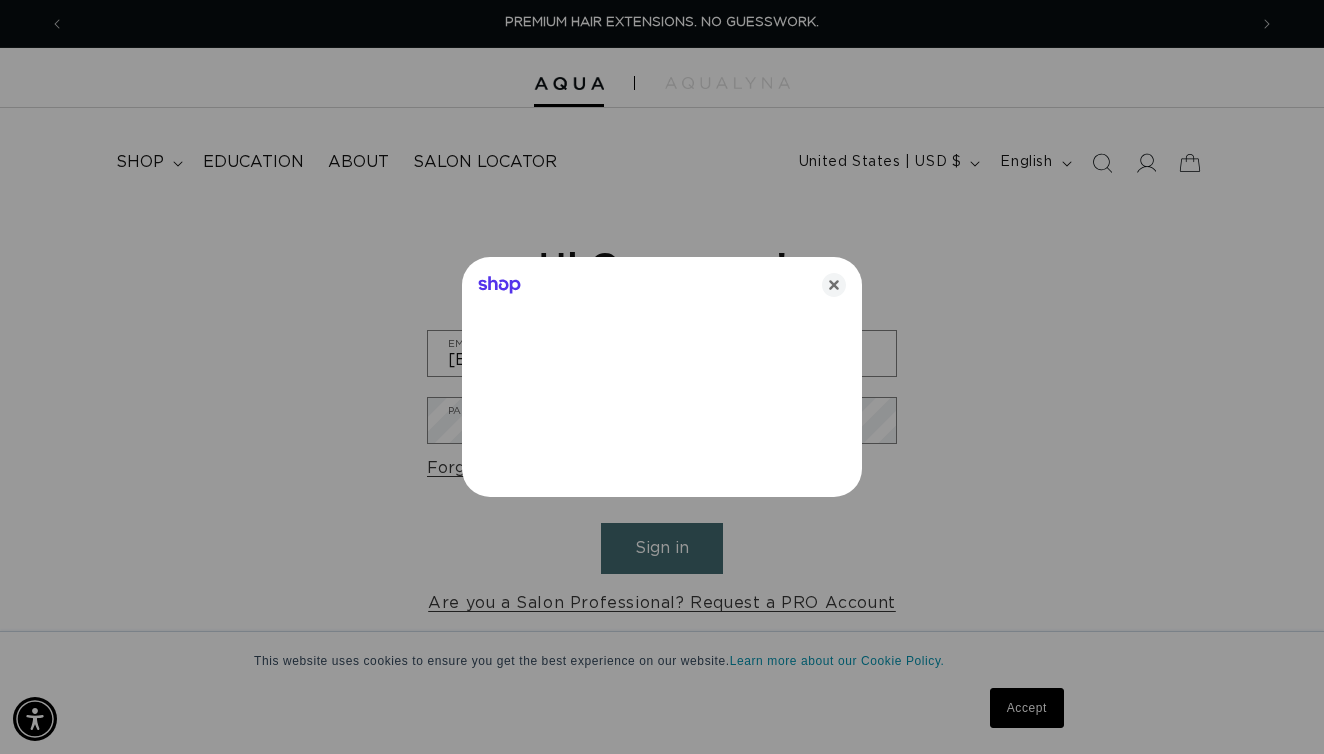 click at bounding box center [662, 377] 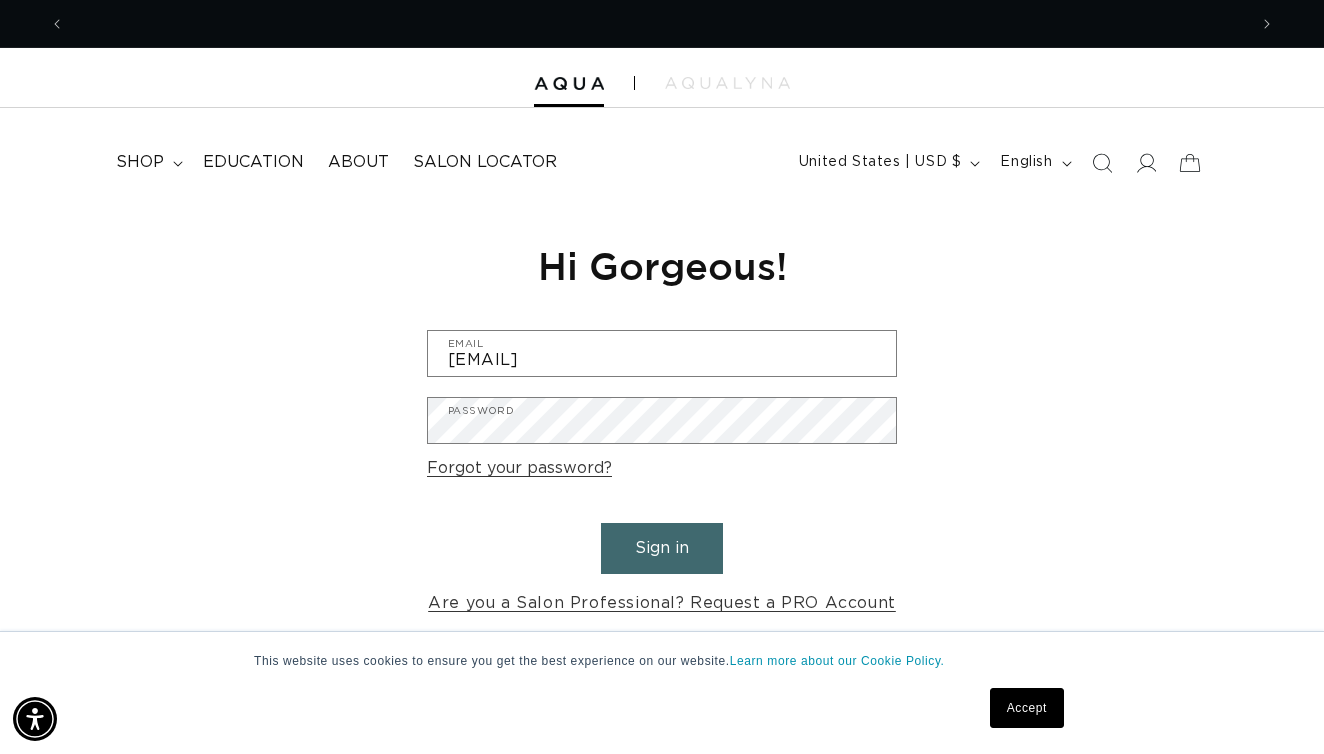scroll, scrollTop: 0, scrollLeft: 1182, axis: horizontal 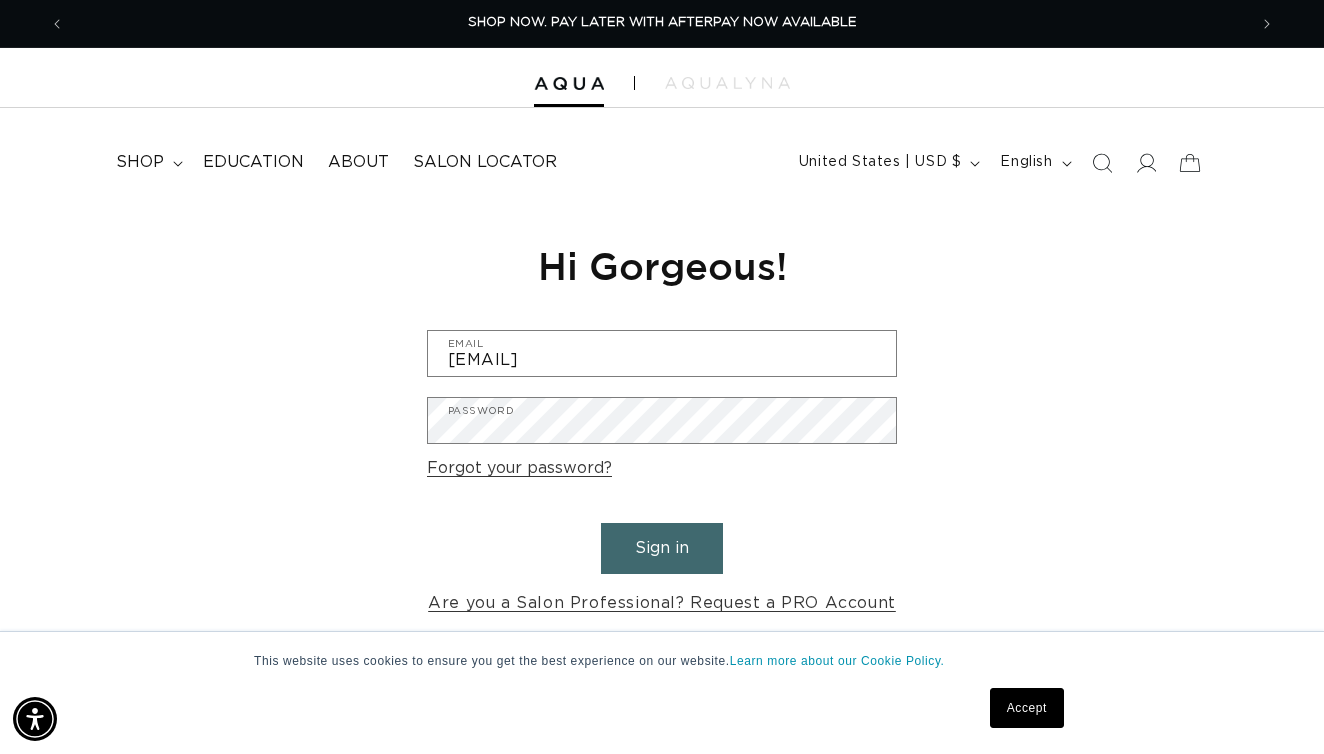 click on "Sign in" at bounding box center [662, 548] 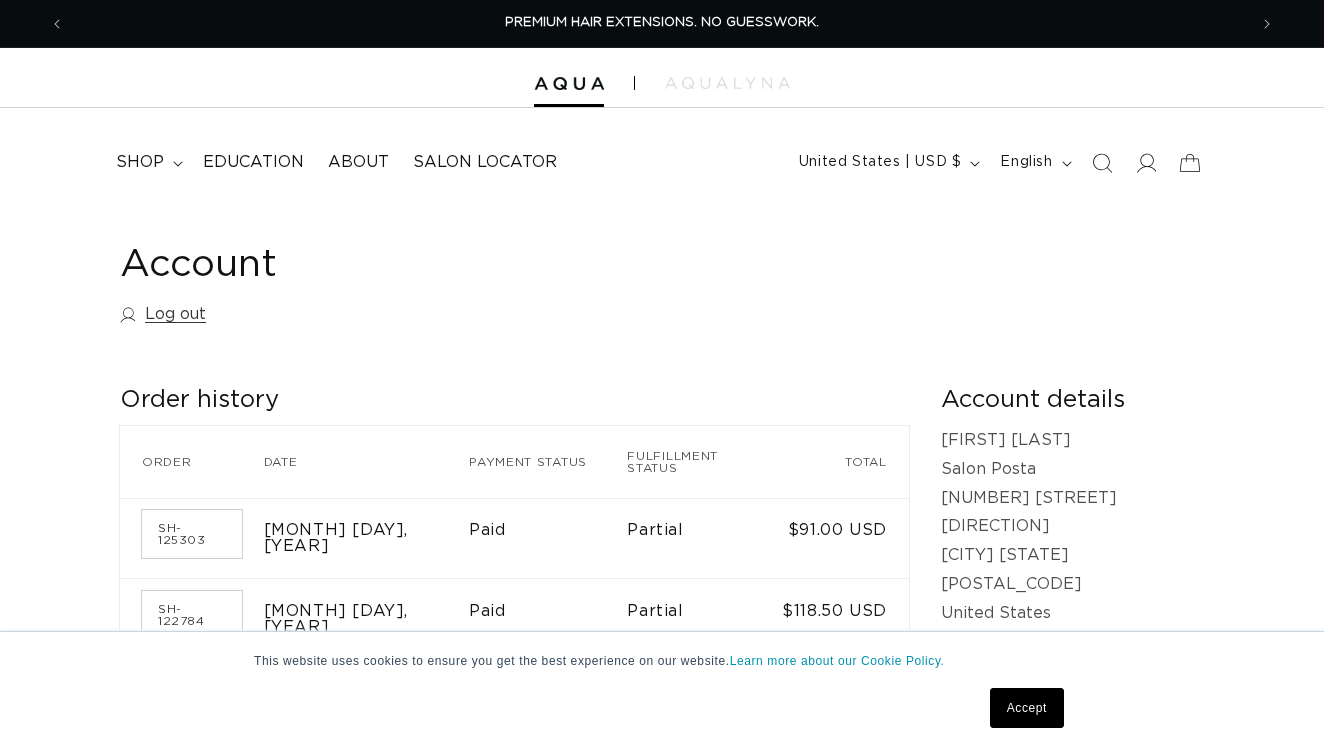 scroll, scrollTop: 0, scrollLeft: 0, axis: both 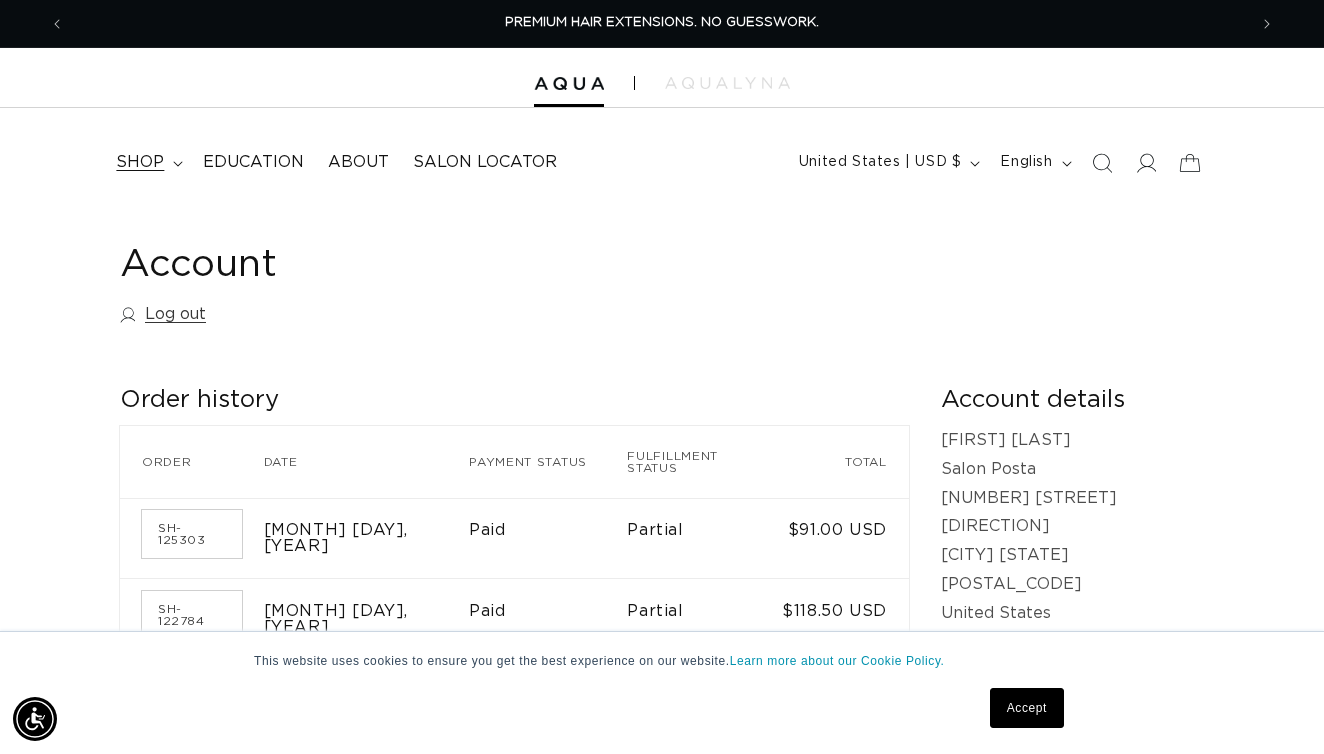 click on "shop" at bounding box center (147, 162) 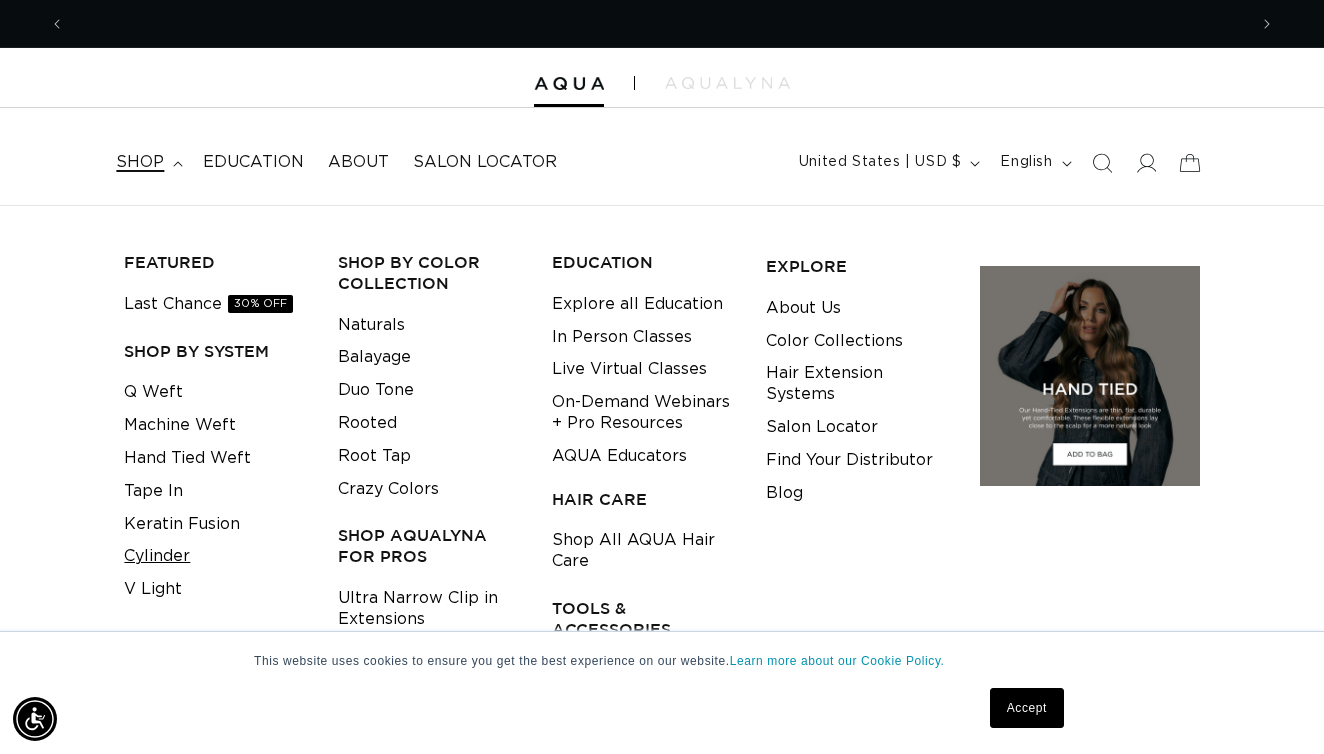 scroll, scrollTop: 0, scrollLeft: 2364, axis: horizontal 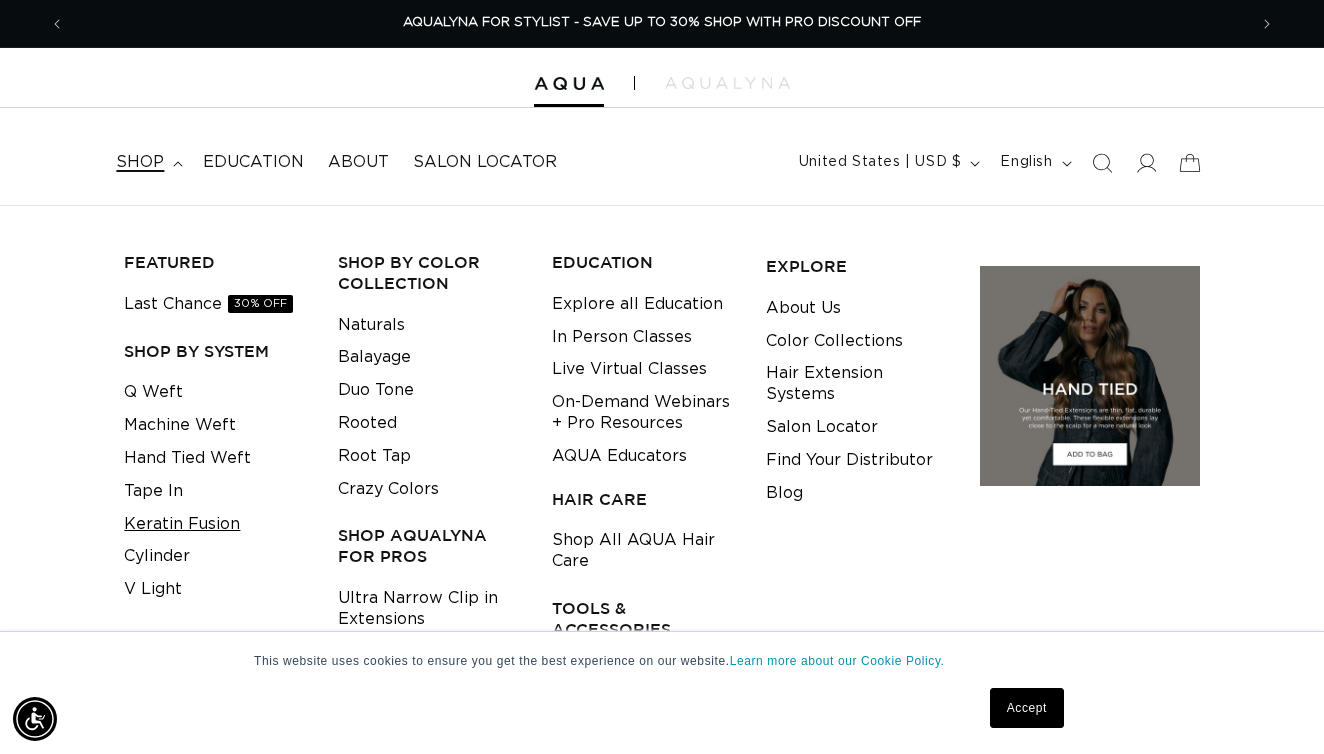 click on "Keratin Fusion" at bounding box center (182, 524) 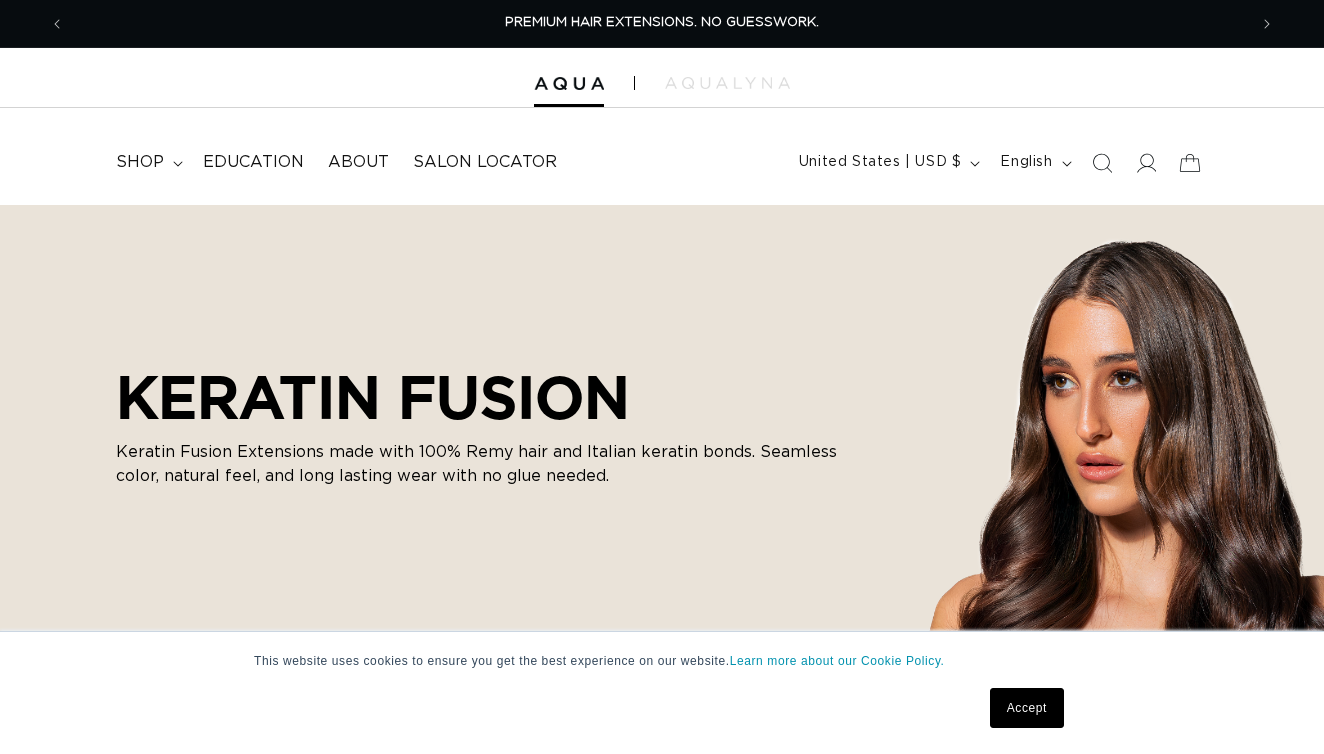 scroll, scrollTop: 0, scrollLeft: 0, axis: both 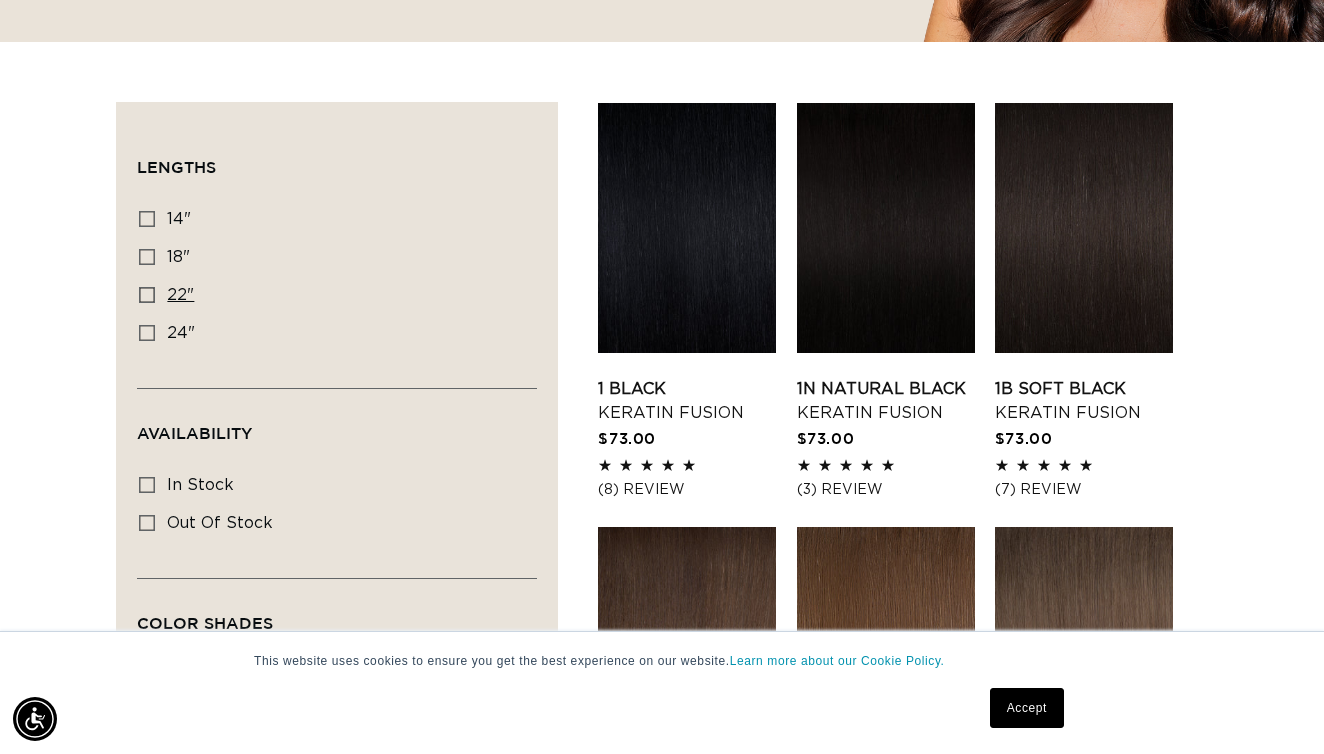 click 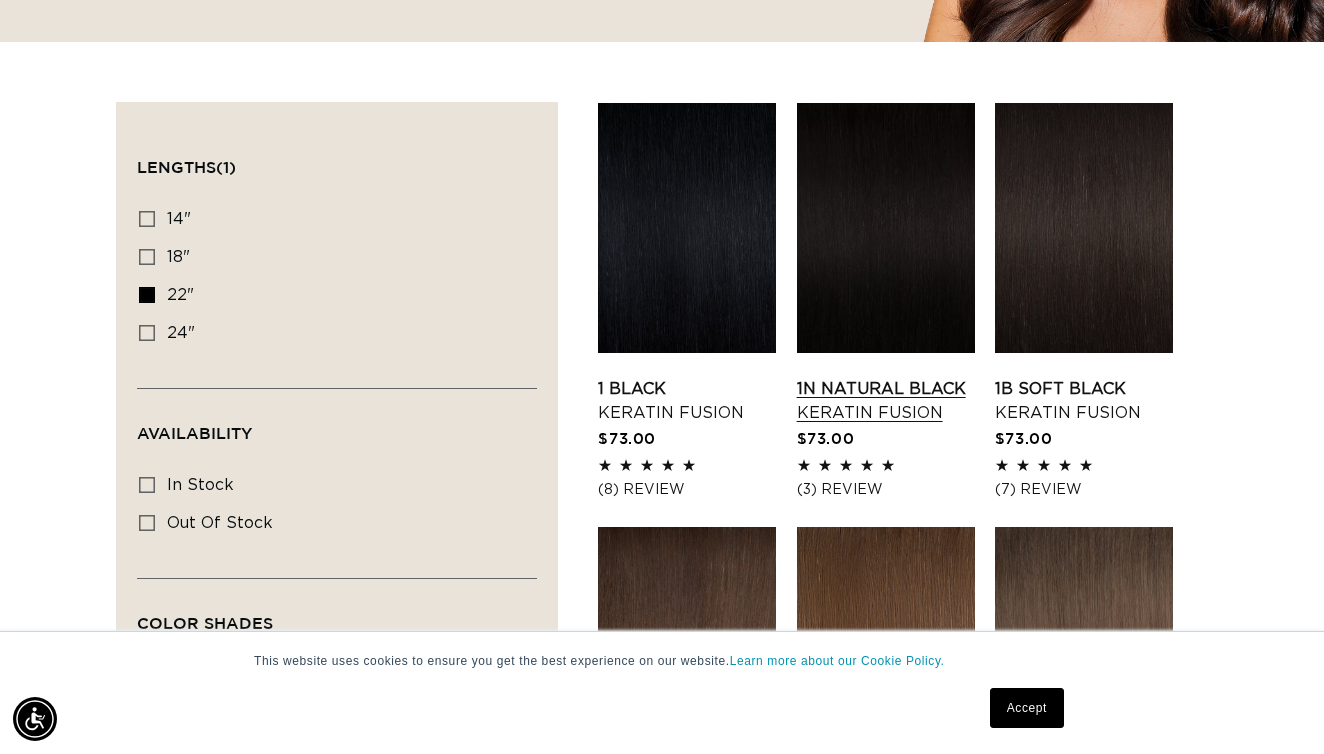 scroll, scrollTop: 0, scrollLeft: 1182, axis: horizontal 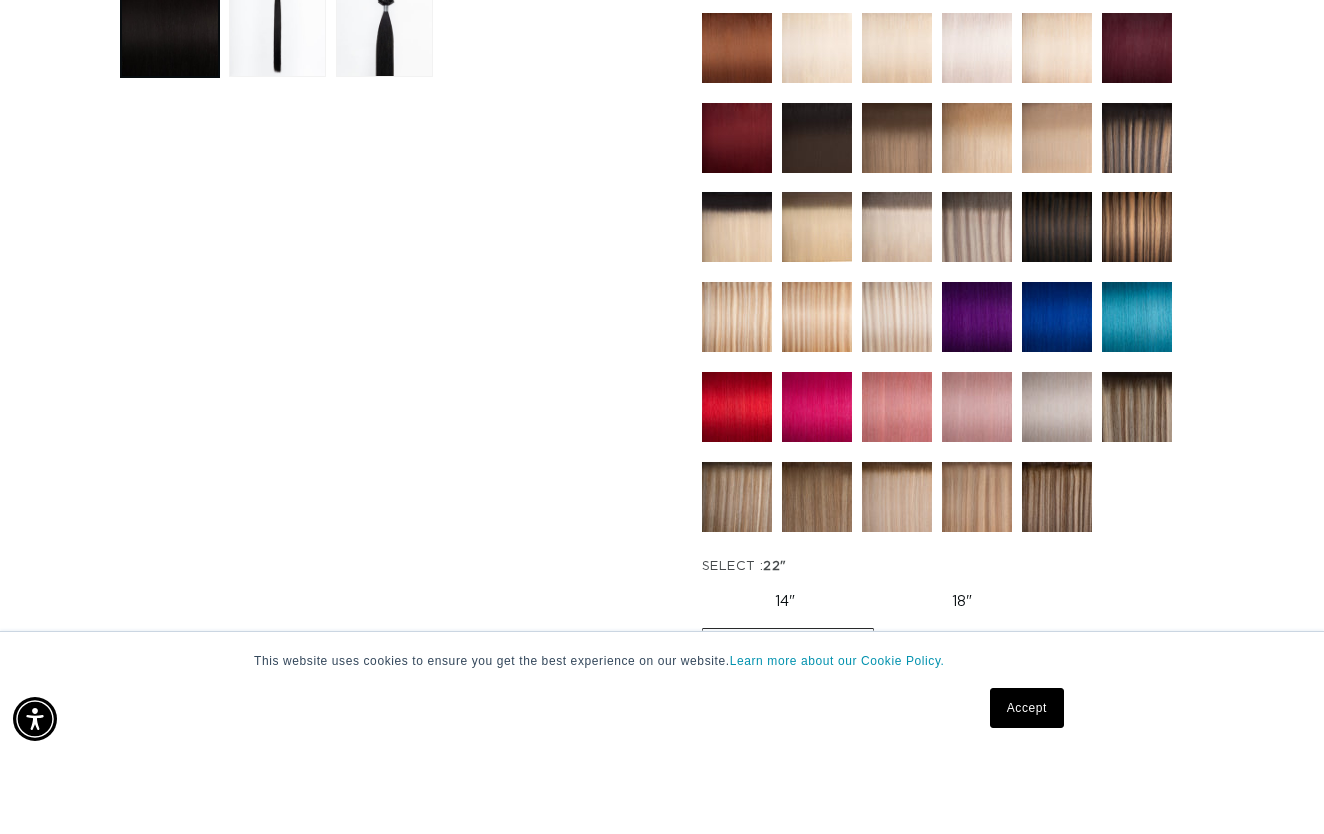 click on "Accept" at bounding box center [1027, 788] 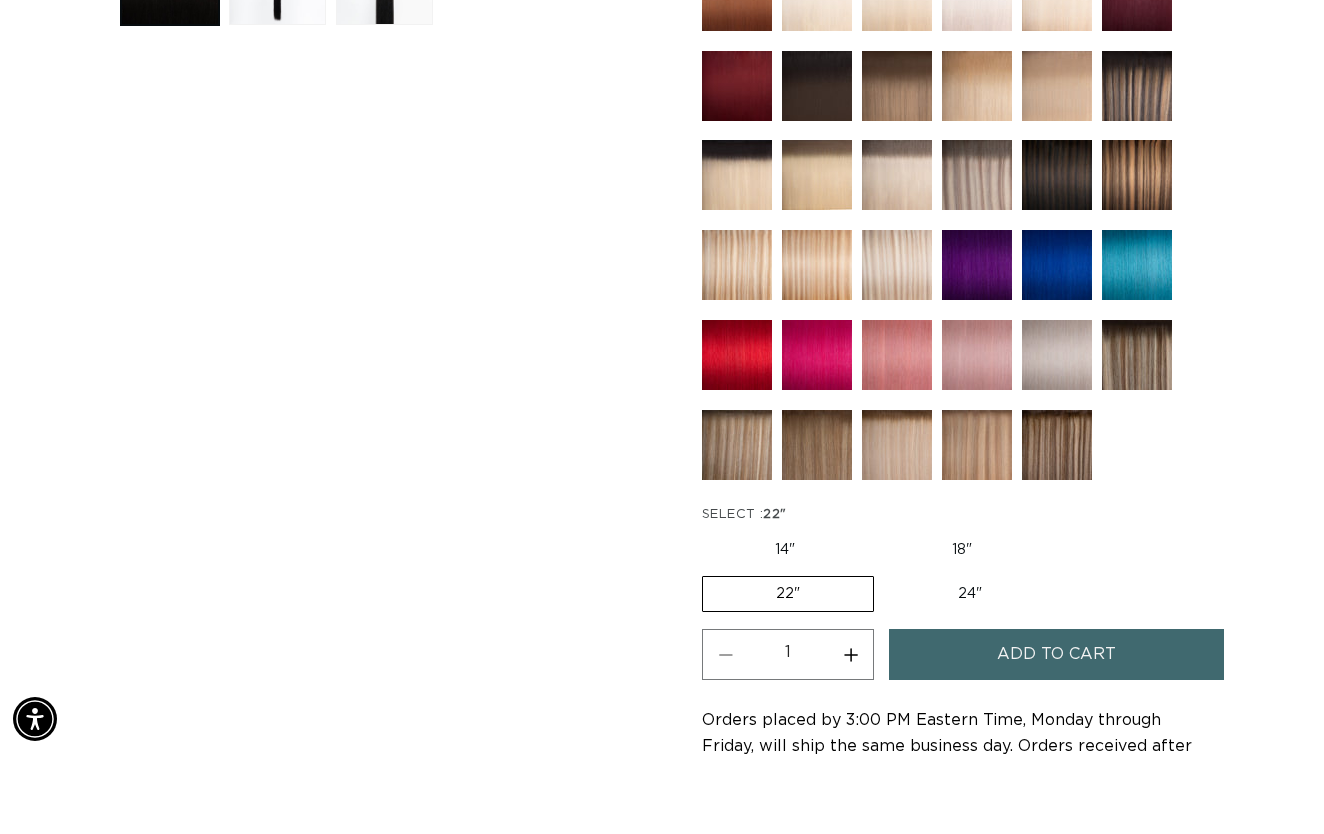 scroll, scrollTop: 849, scrollLeft: 0, axis: vertical 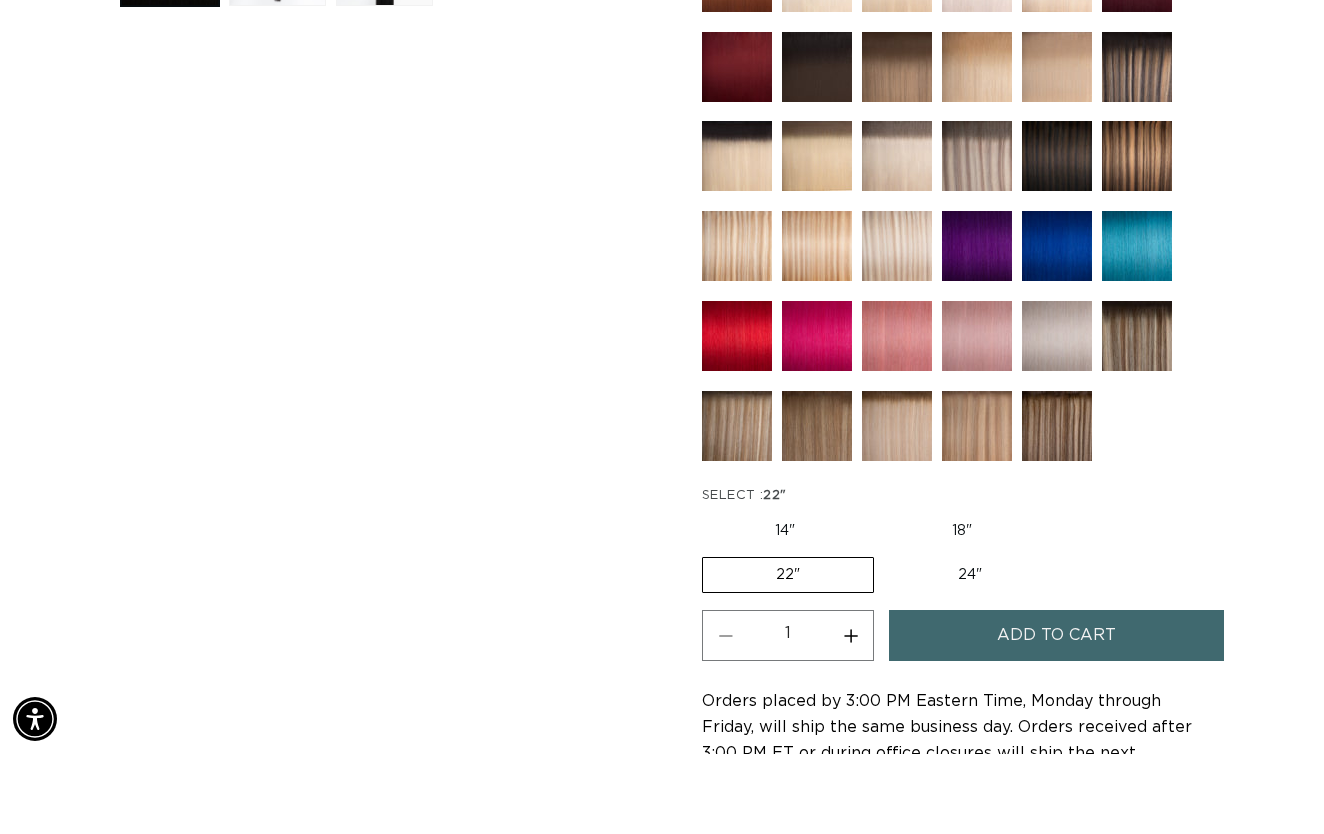 click on "Increase quantity for 1N Natural Black - Keratin Fusion" at bounding box center [850, 715] 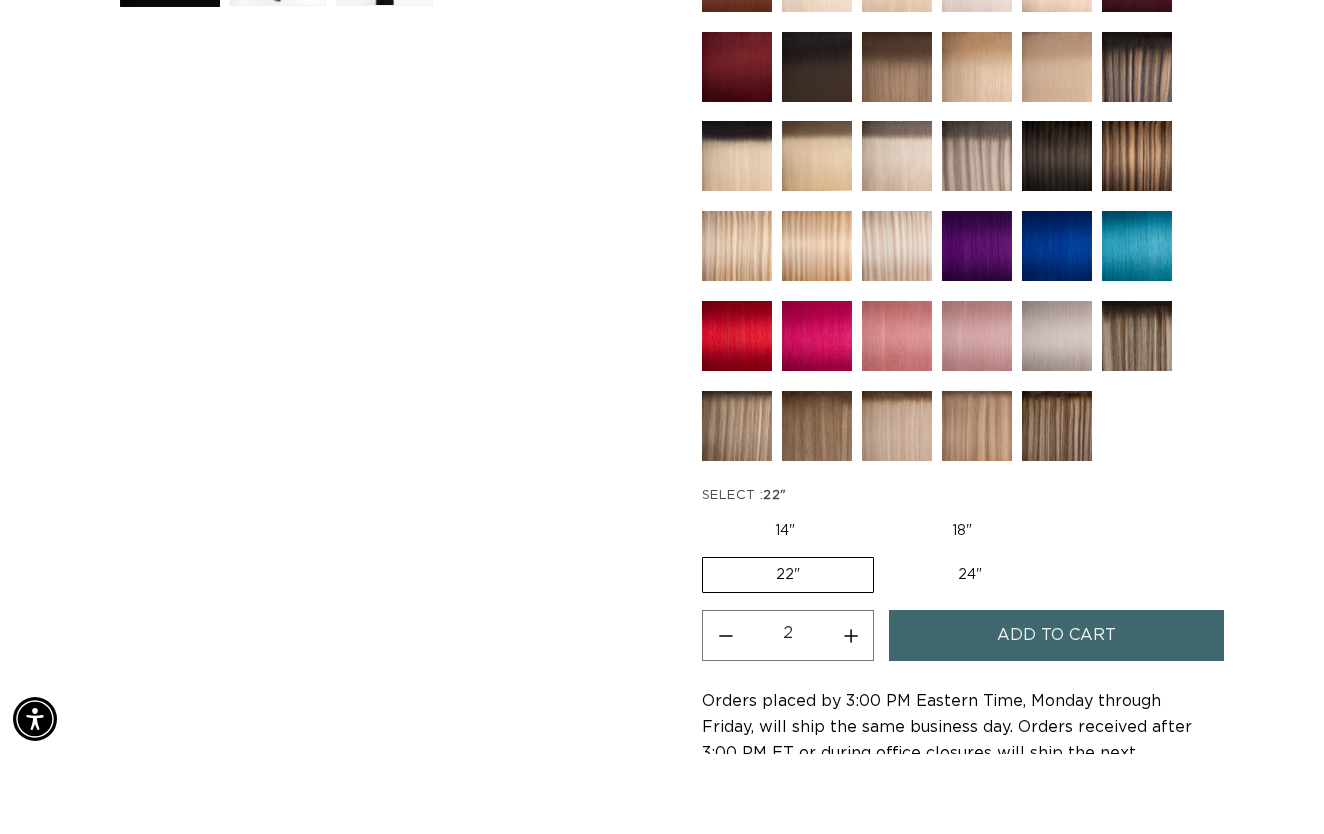 click on "Add to cart" at bounding box center [1057, 715] 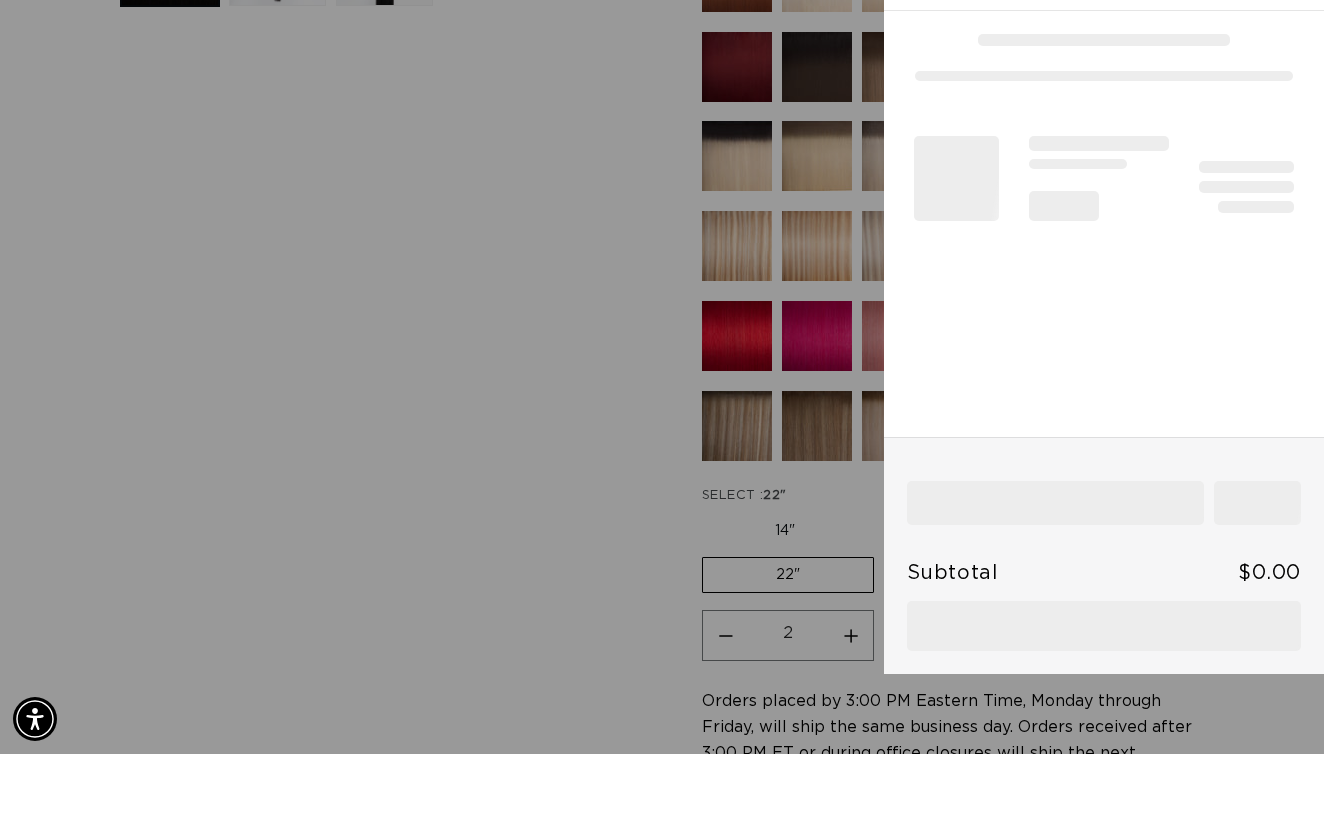 scroll, scrollTop: 0, scrollLeft: 0, axis: both 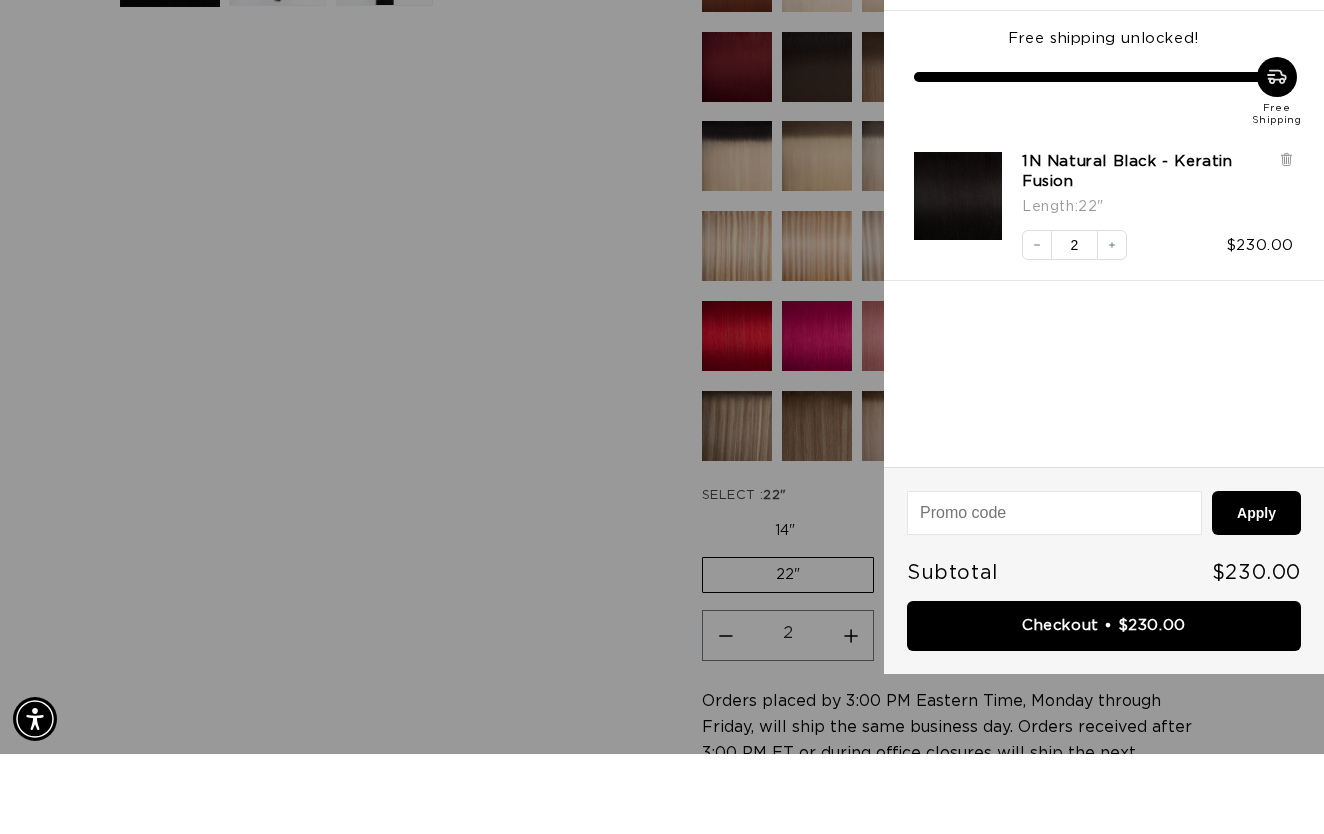 click at bounding box center [662, 417] 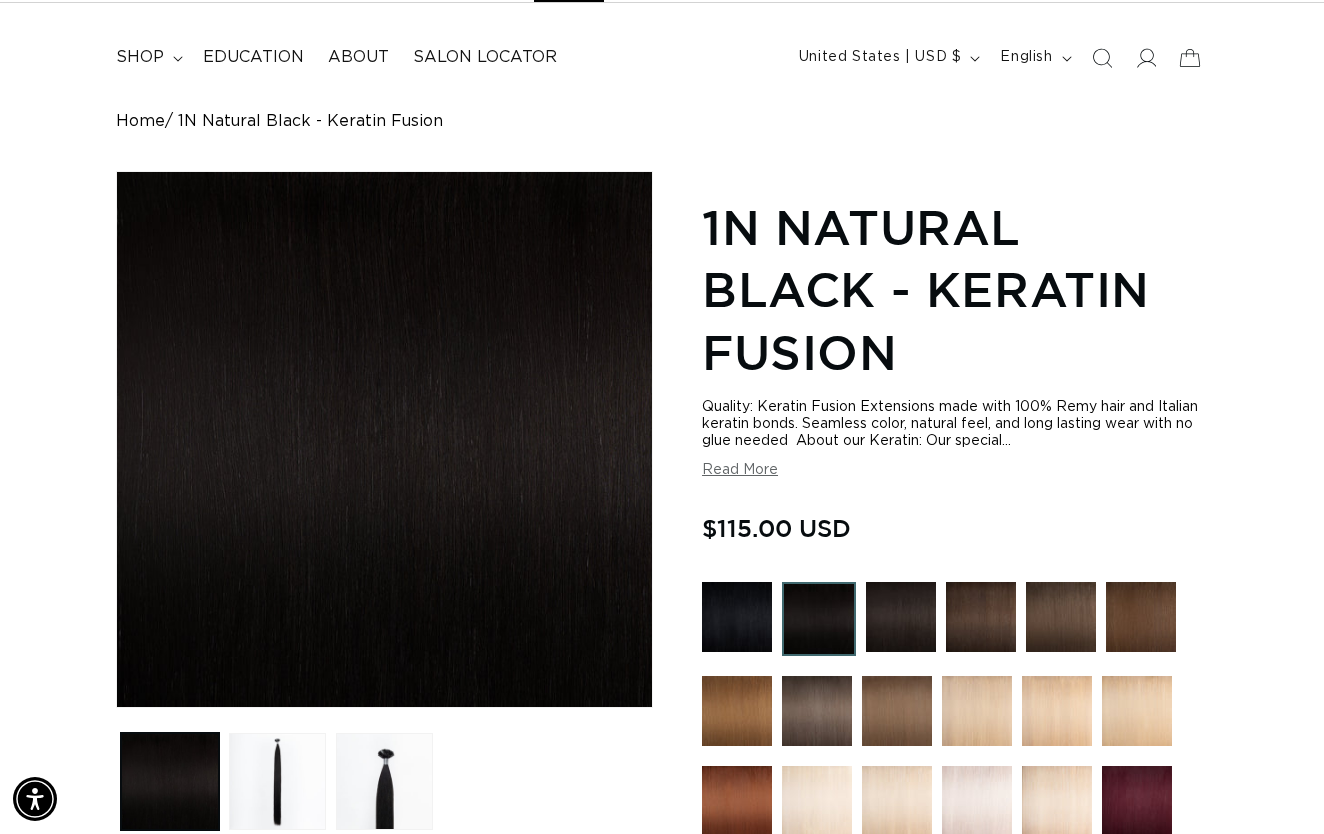 scroll, scrollTop: 40, scrollLeft: 0, axis: vertical 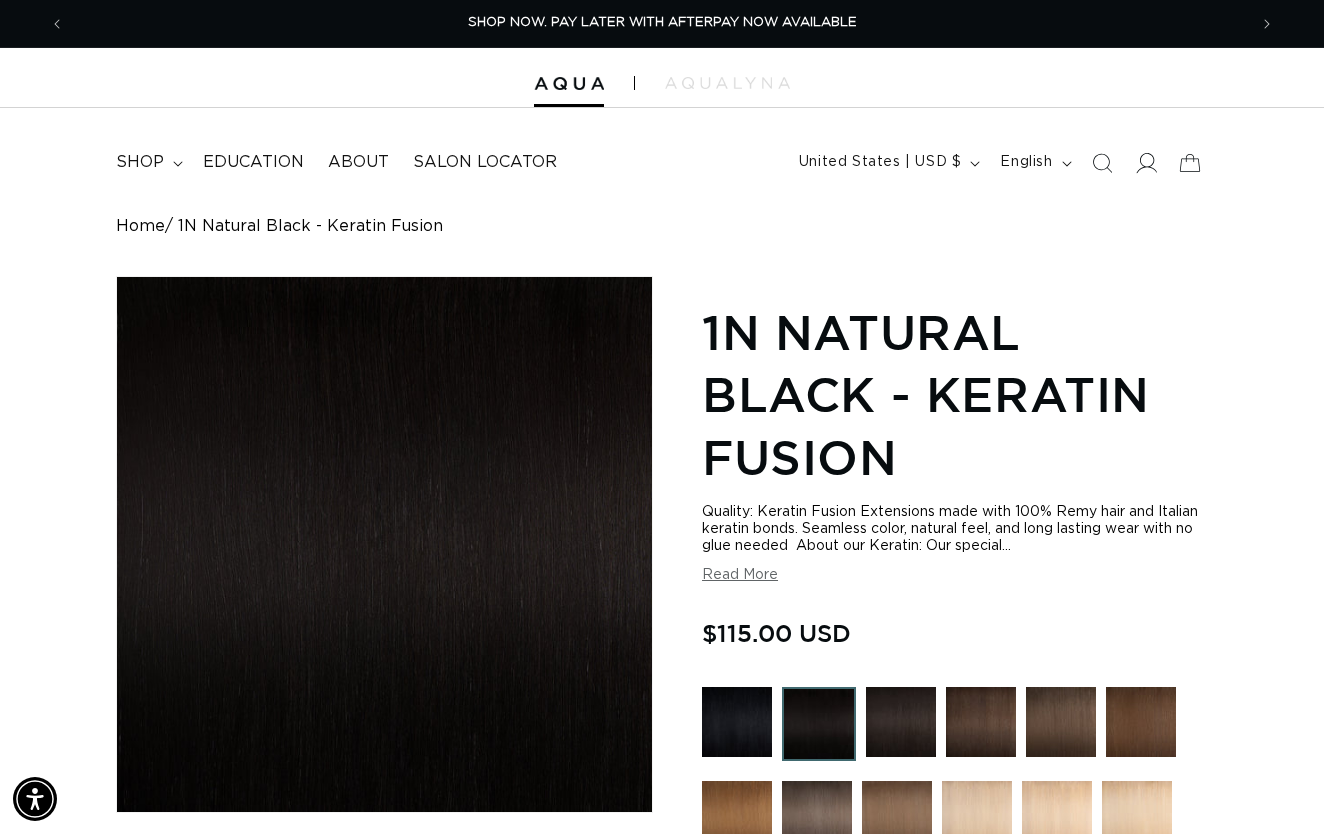 click 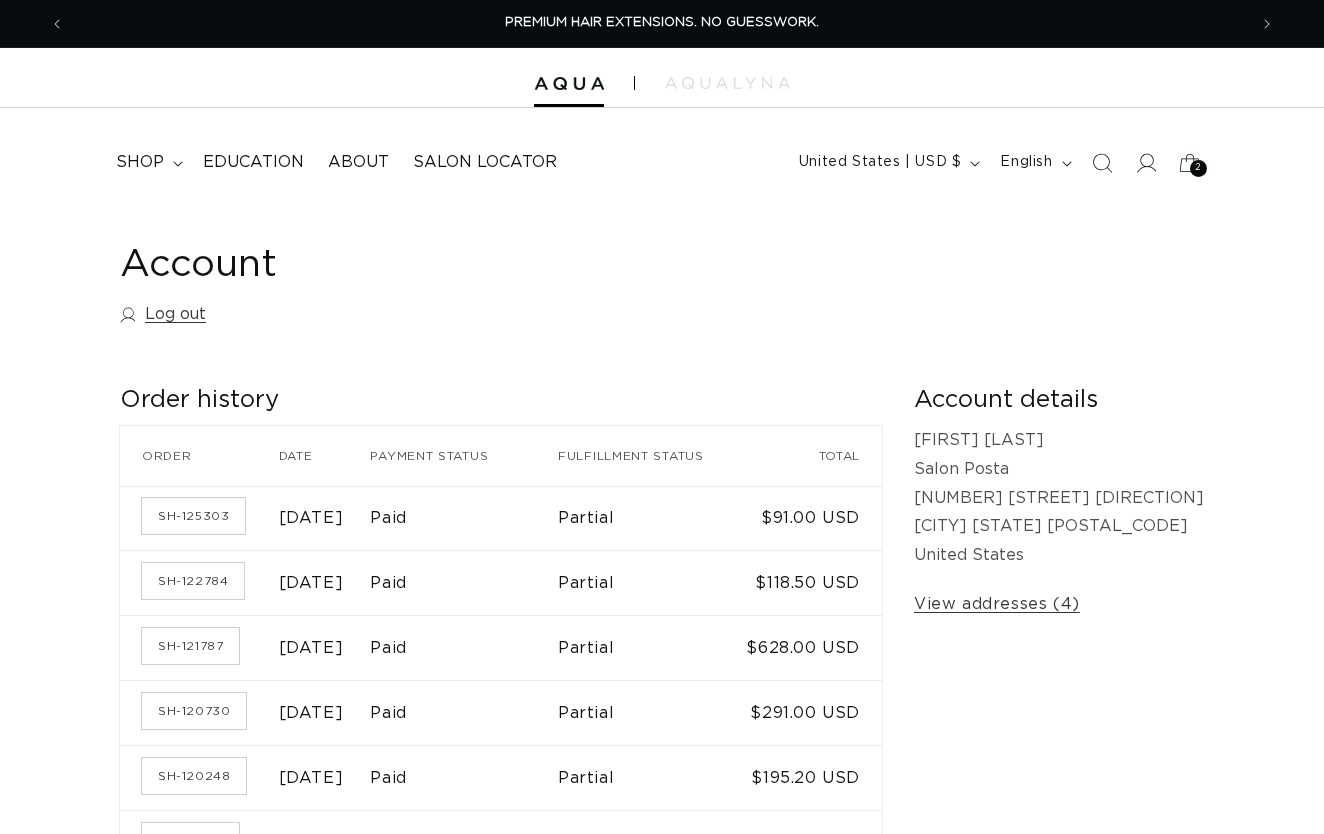 scroll, scrollTop: 0, scrollLeft: 0, axis: both 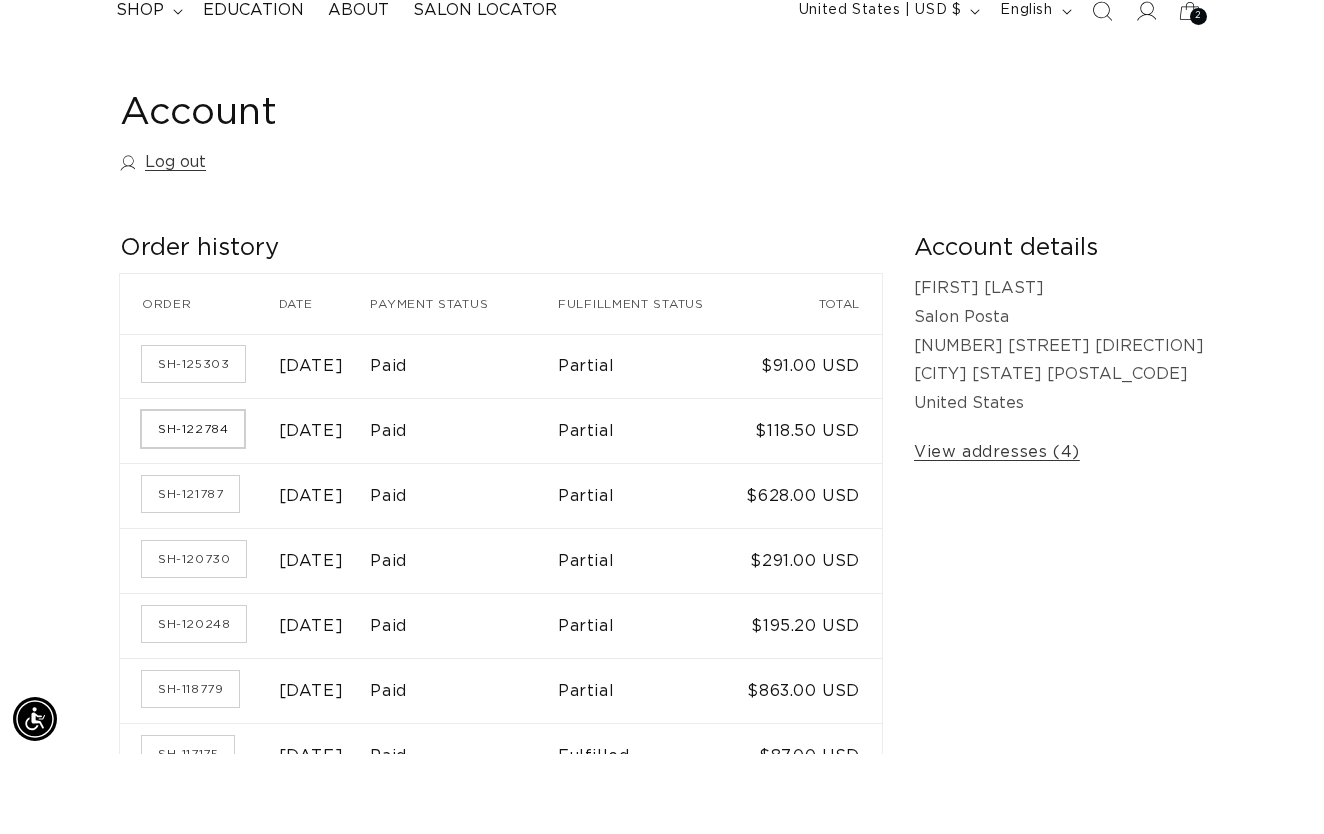 click on "SH-122784" at bounding box center (193, 509) 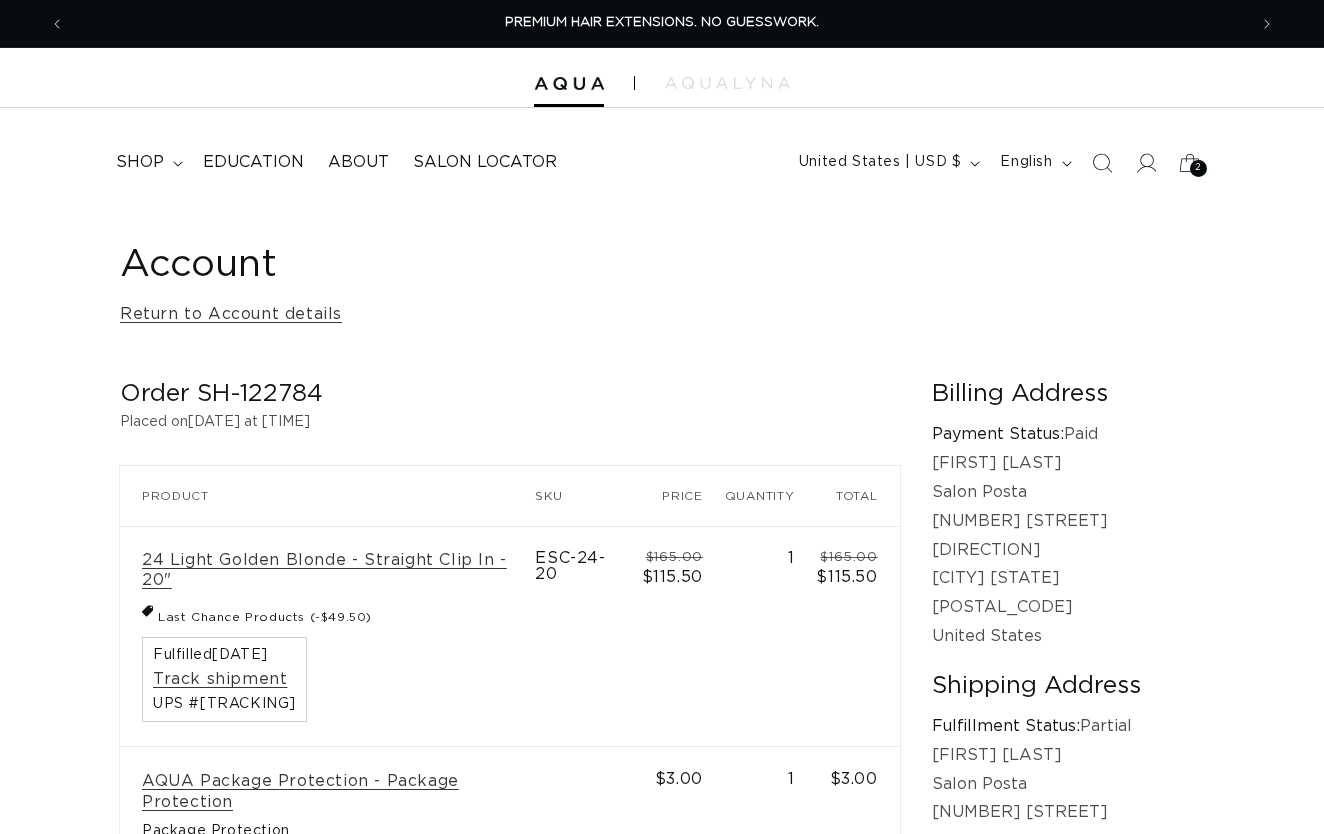 scroll, scrollTop: 0, scrollLeft: 0, axis: both 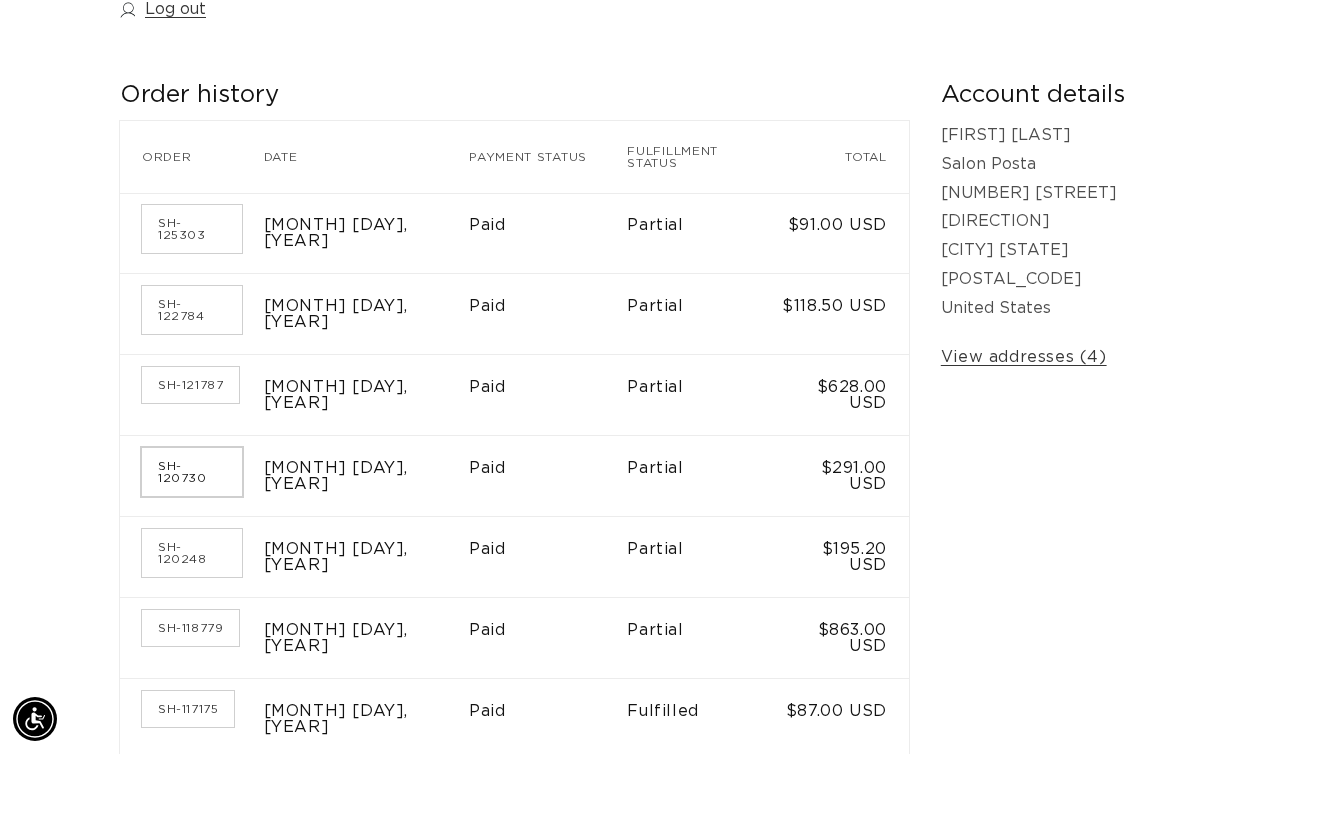 click on "SH-120730" at bounding box center [192, 552] 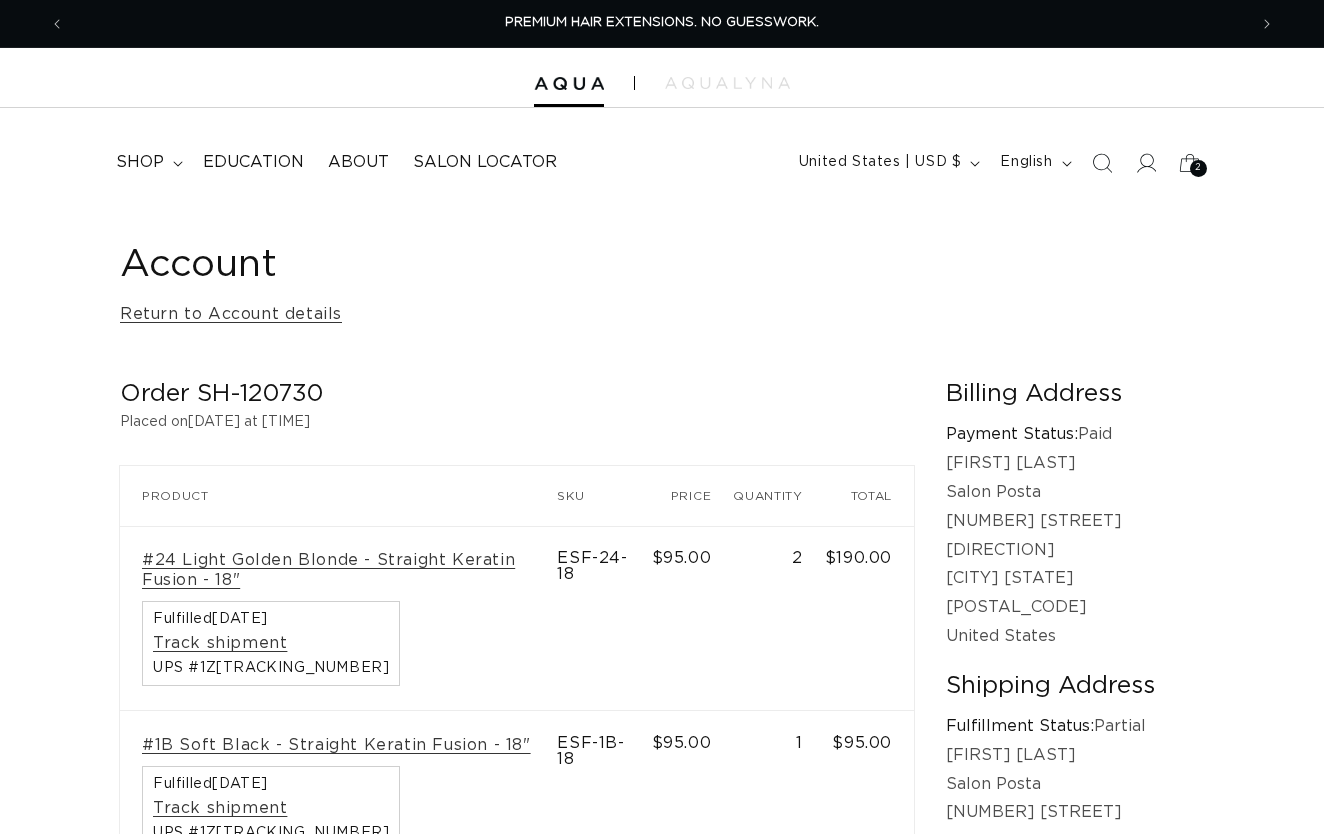 scroll, scrollTop: 0, scrollLeft: 0, axis: both 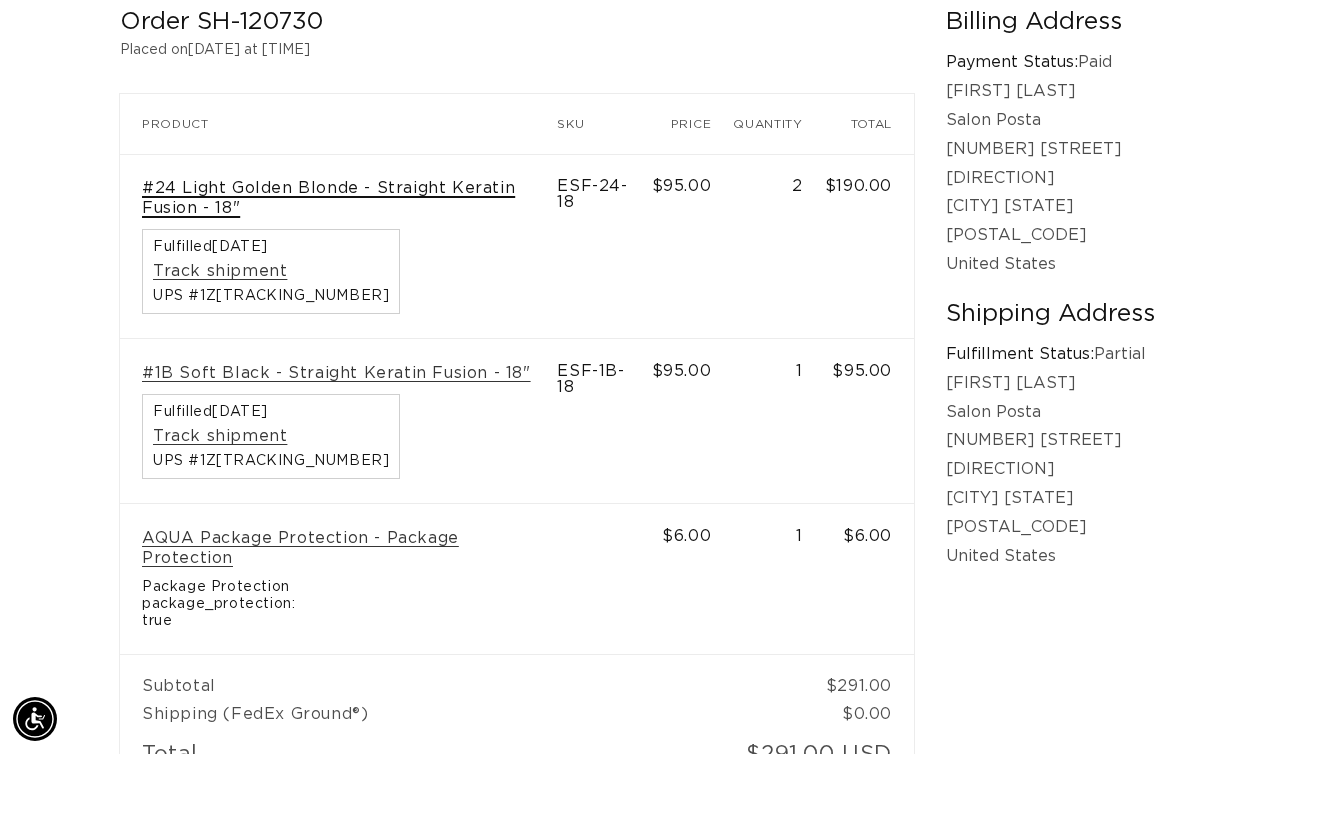 click on "#24 Light Golden Blonde - Straight Keratin Fusion - 18"" at bounding box center [338, 279] 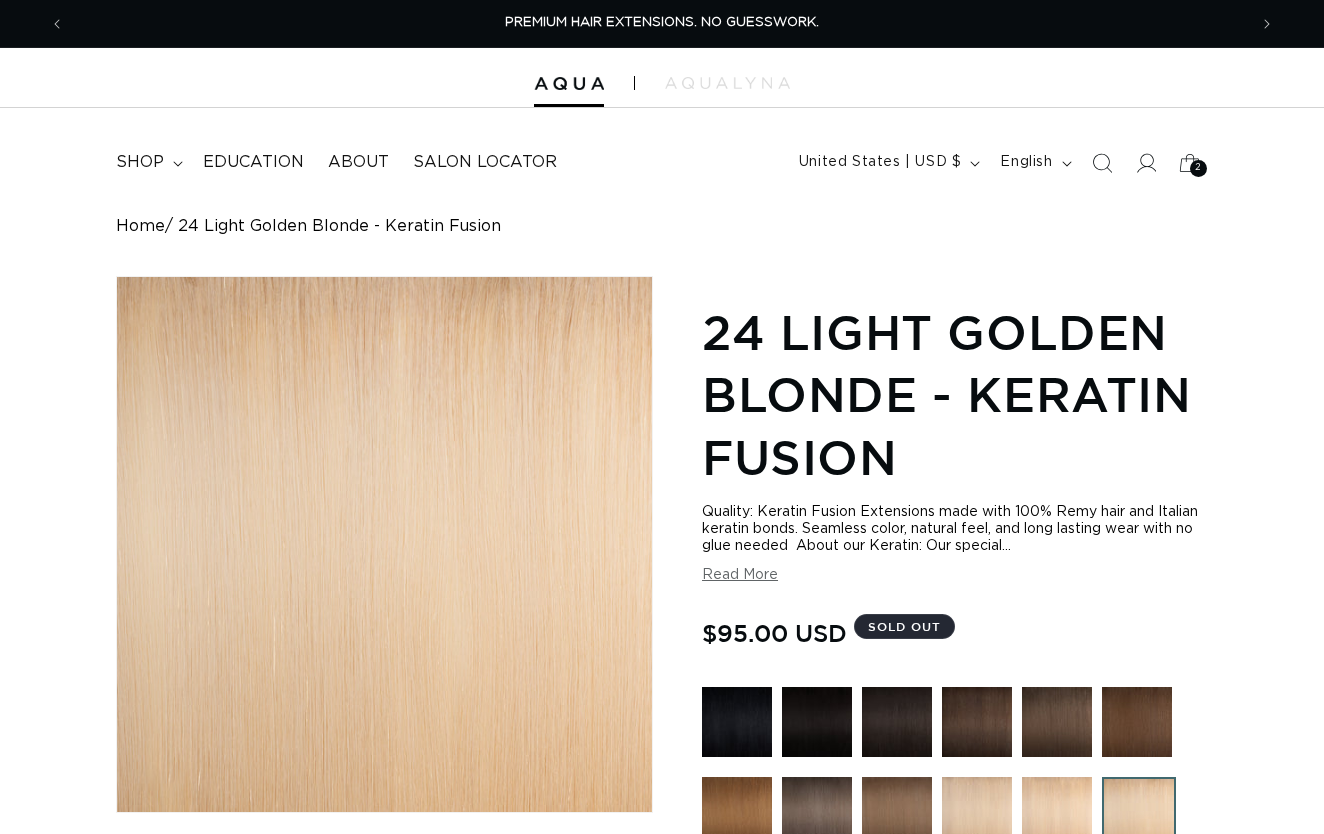 scroll, scrollTop: 37, scrollLeft: 0, axis: vertical 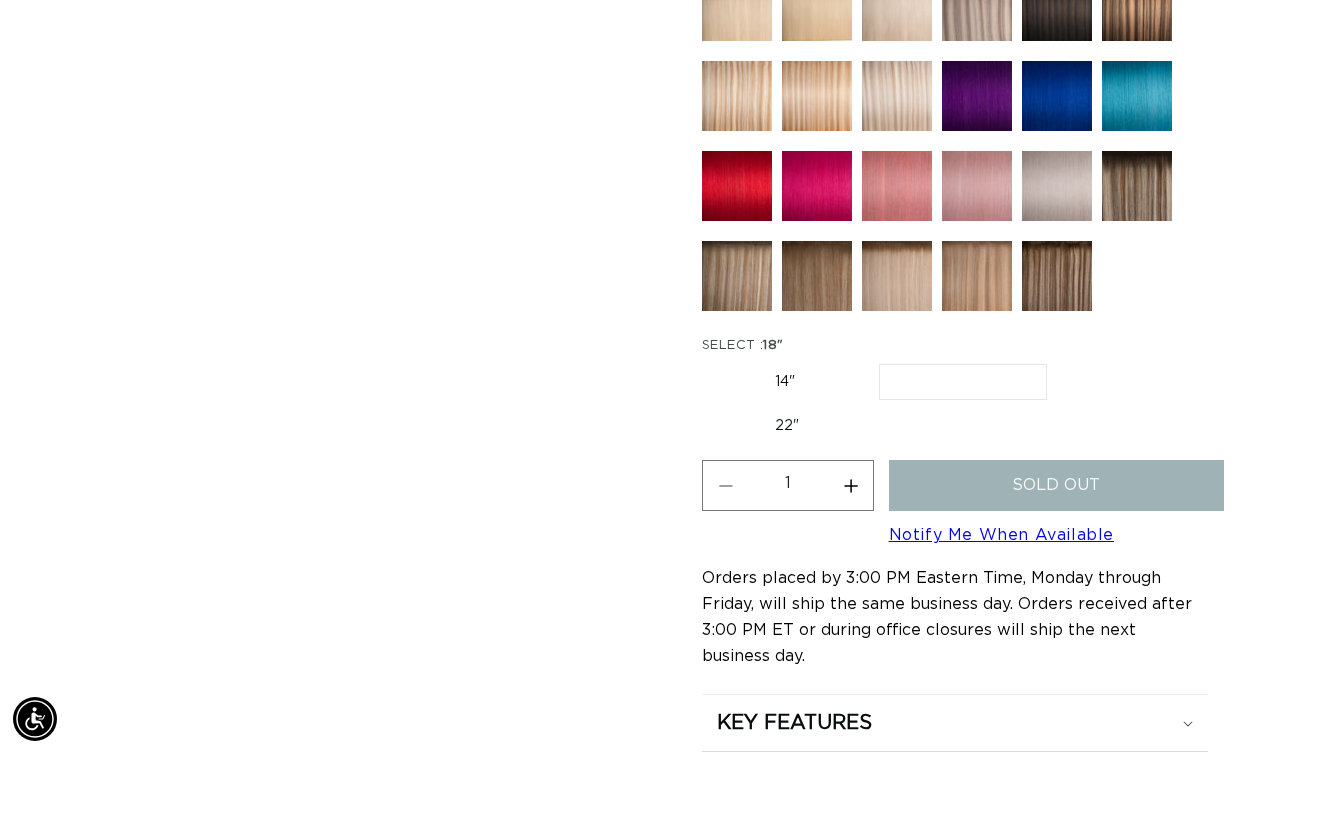 click on "22" Variant sold out or unavailable" at bounding box center (787, 506) 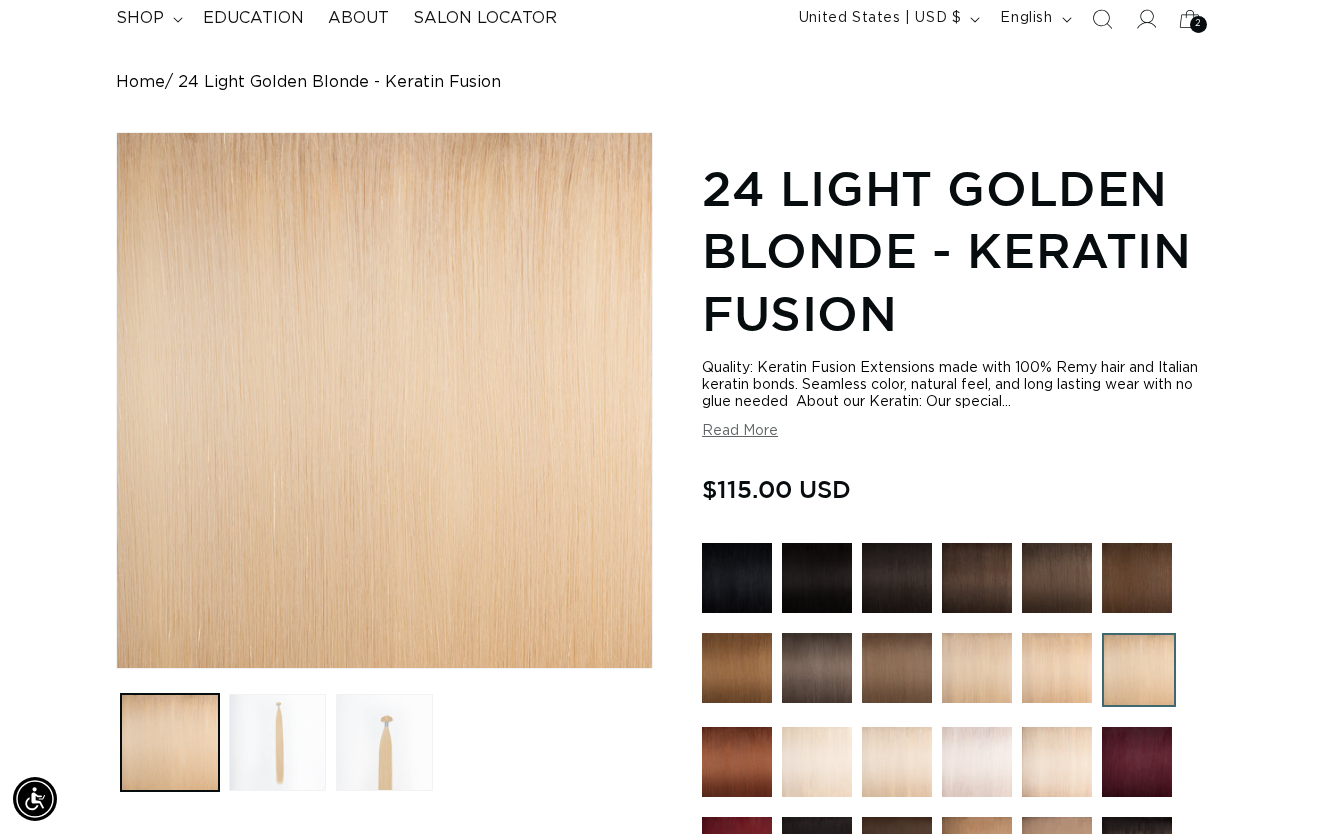 scroll, scrollTop: 109, scrollLeft: 0, axis: vertical 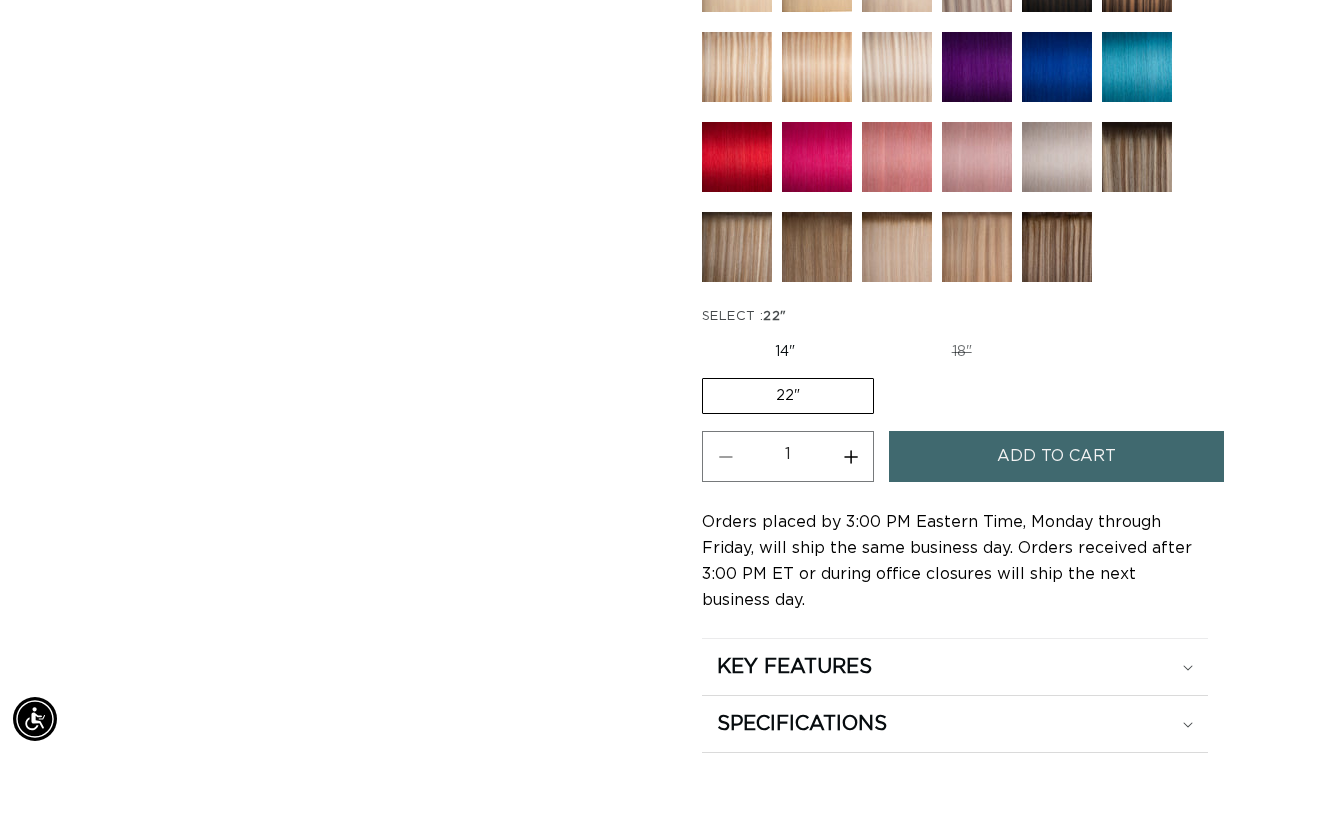 click on "Increase quantity for 24 Light Golden Blonde - Keratin Fusion" at bounding box center (850, 536) 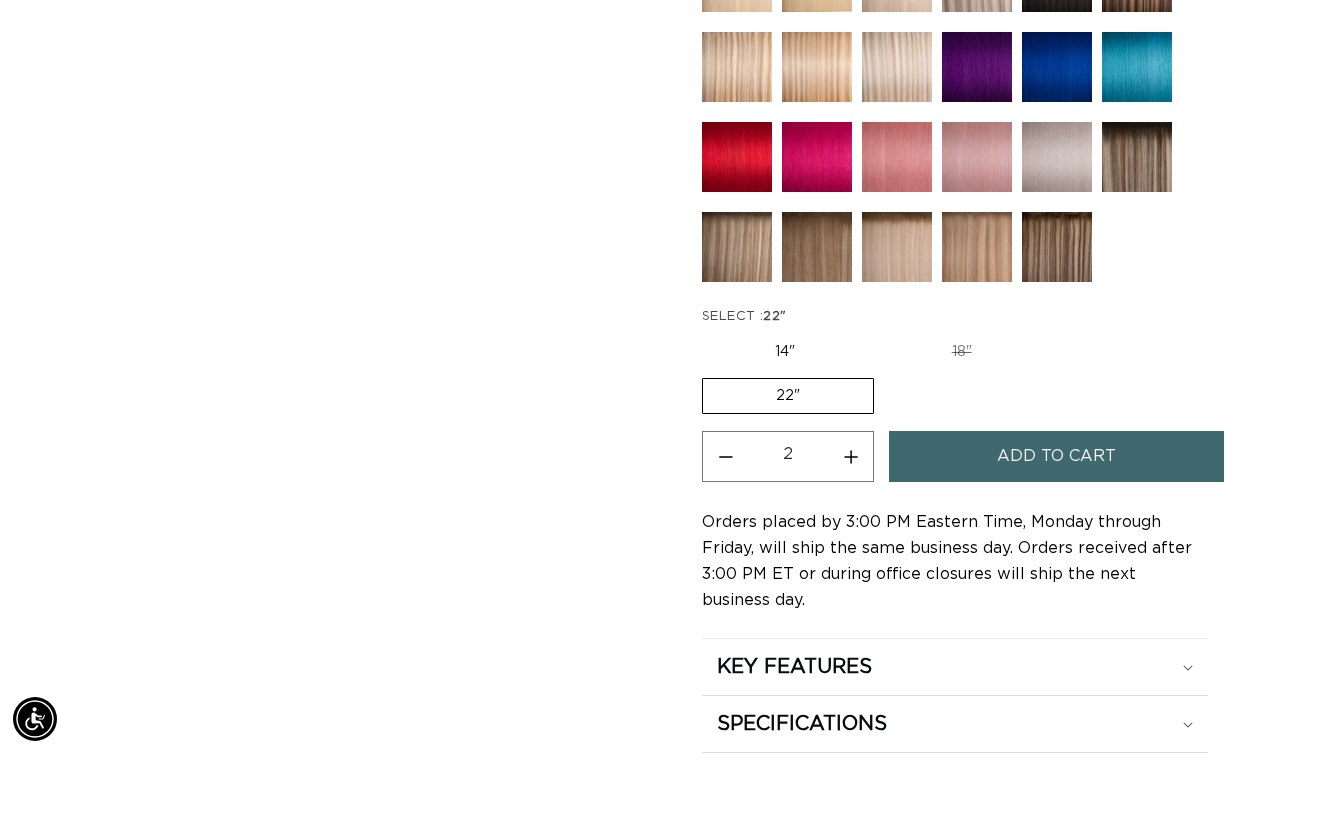 scroll, scrollTop: 0, scrollLeft: 2364, axis: horizontal 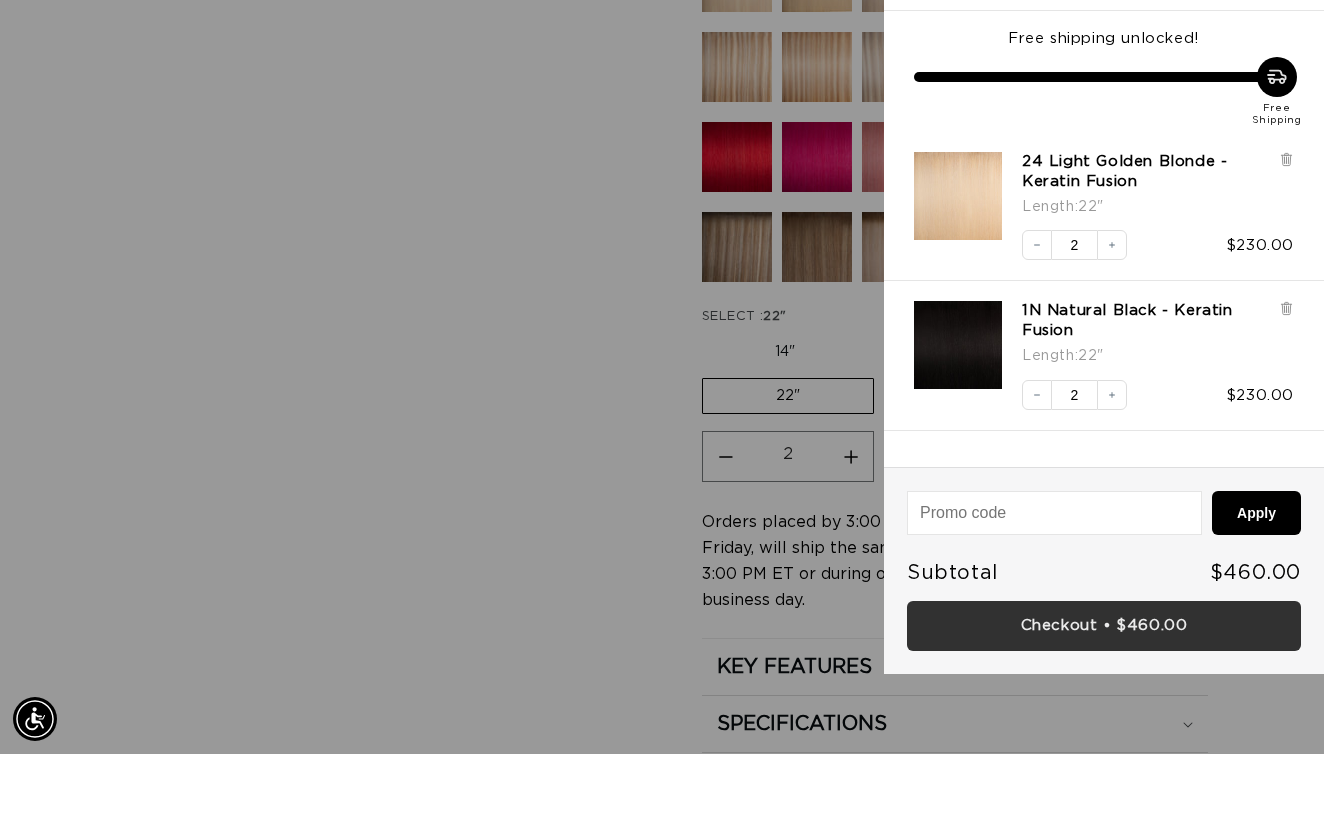 click on "Checkout • $460.00" at bounding box center [1104, 706] 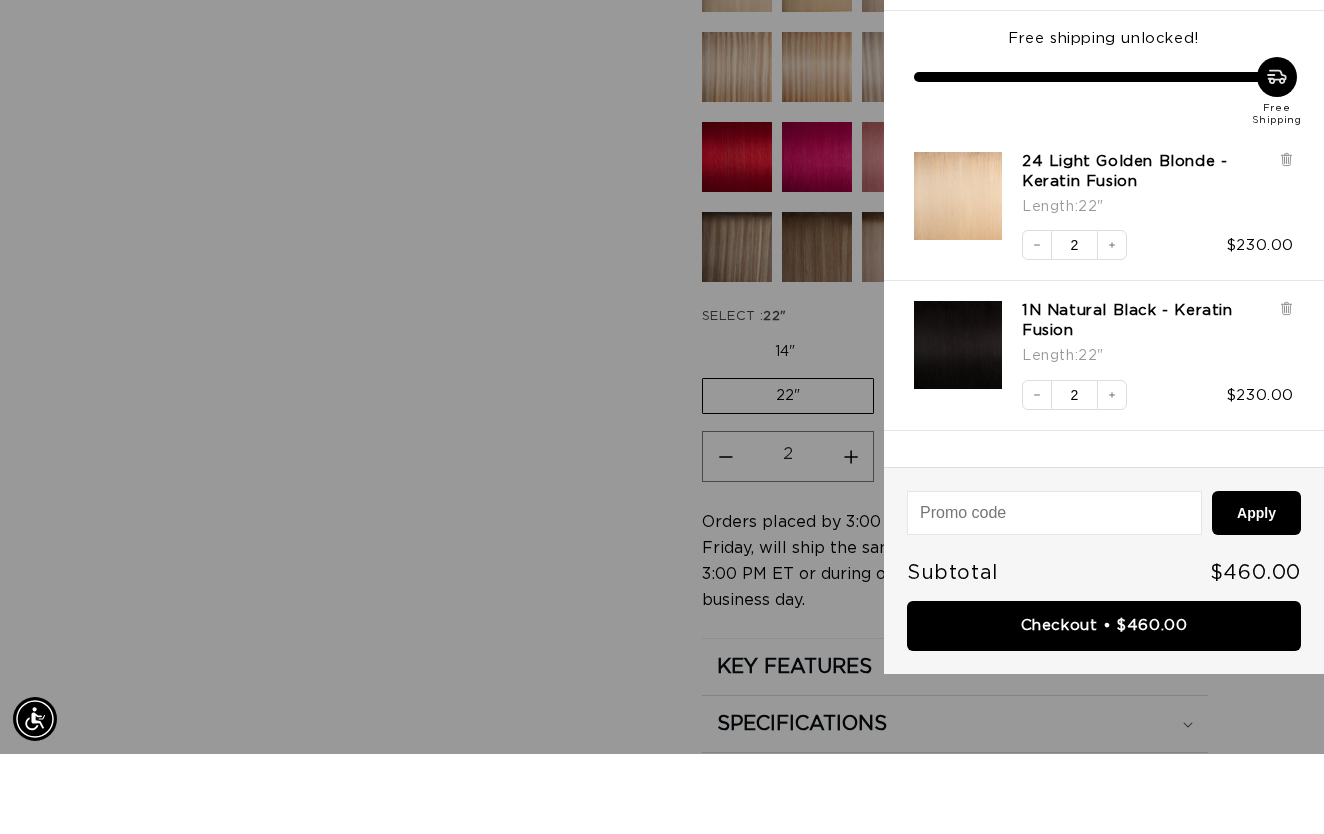 scroll, scrollTop: 0, scrollLeft: 1182, axis: horizontal 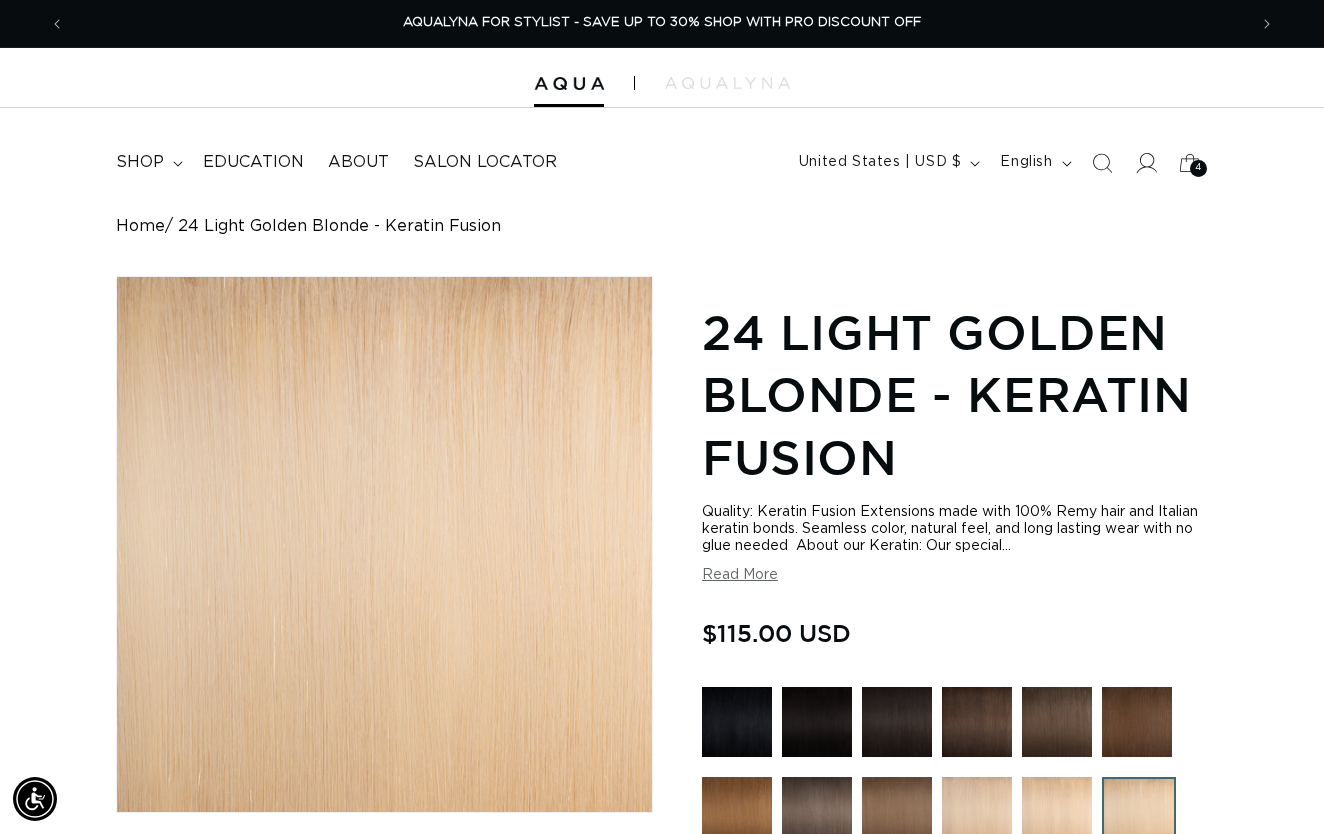 click 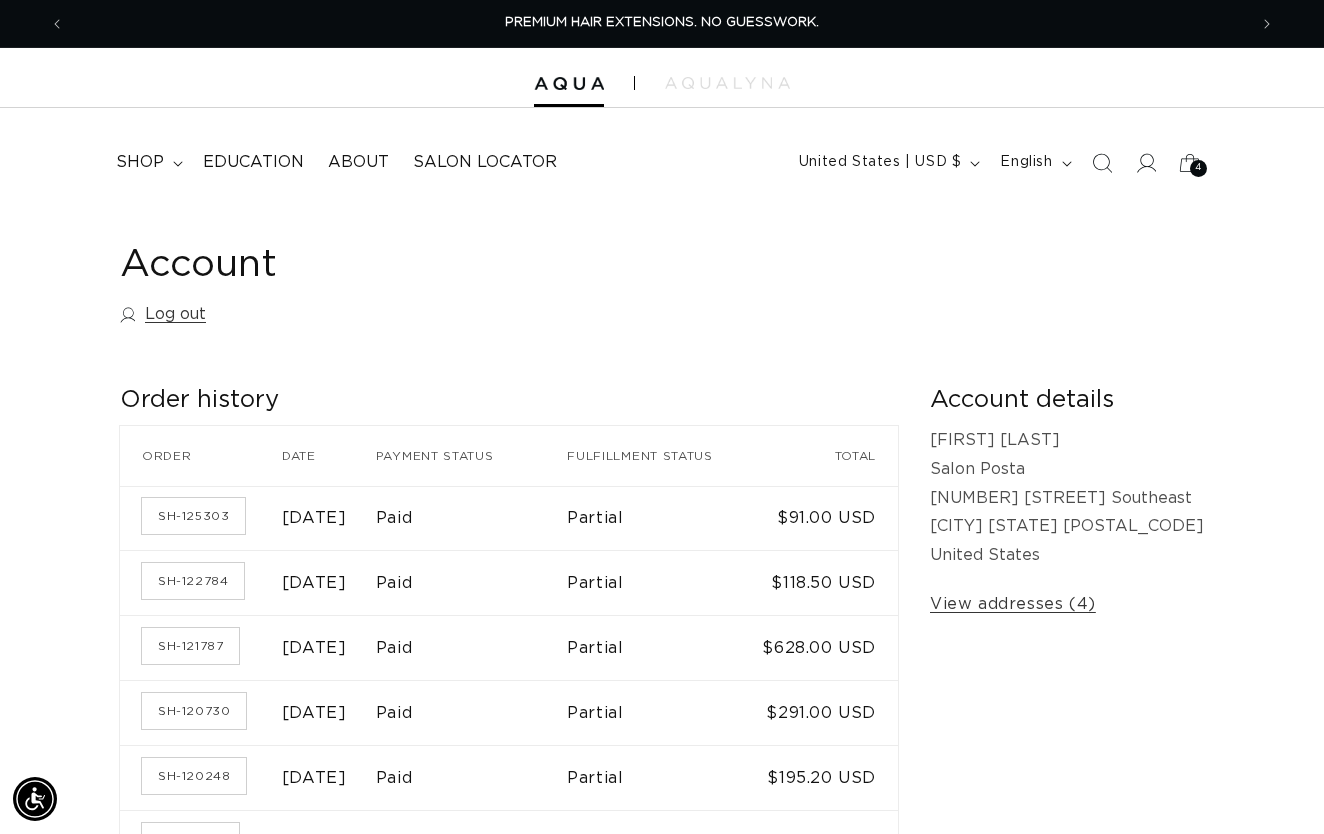 scroll, scrollTop: 123, scrollLeft: 0, axis: vertical 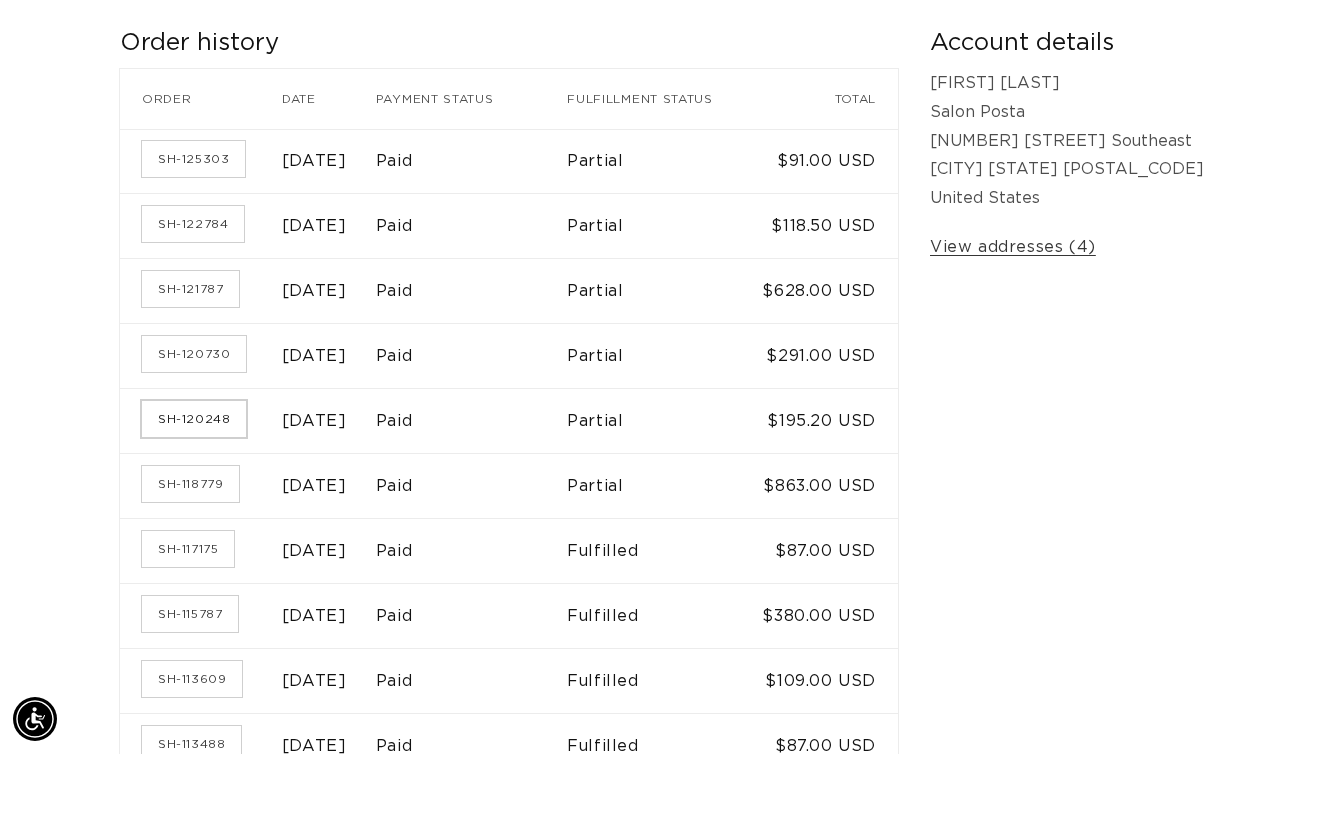 click on "SH-120248" at bounding box center (194, 499) 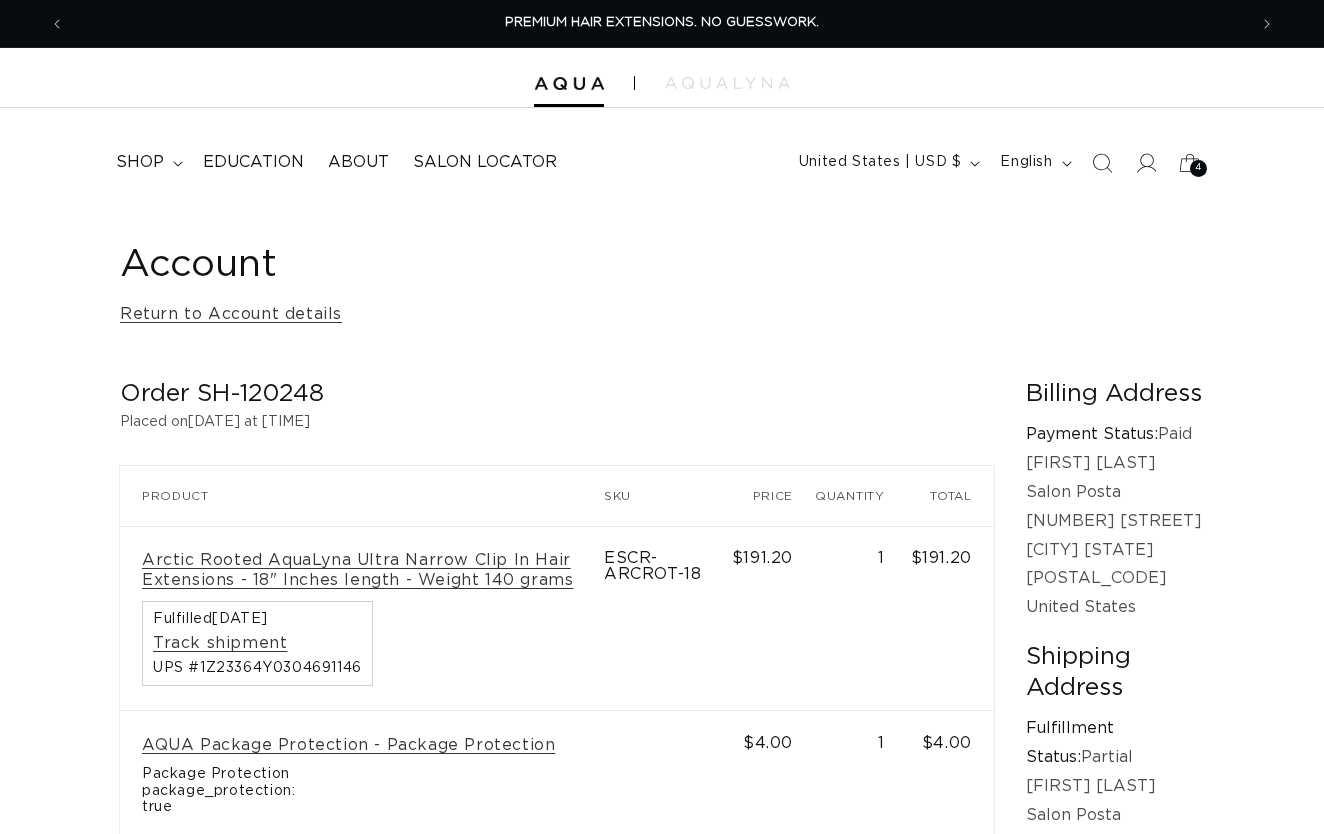 scroll, scrollTop: 0, scrollLeft: 0, axis: both 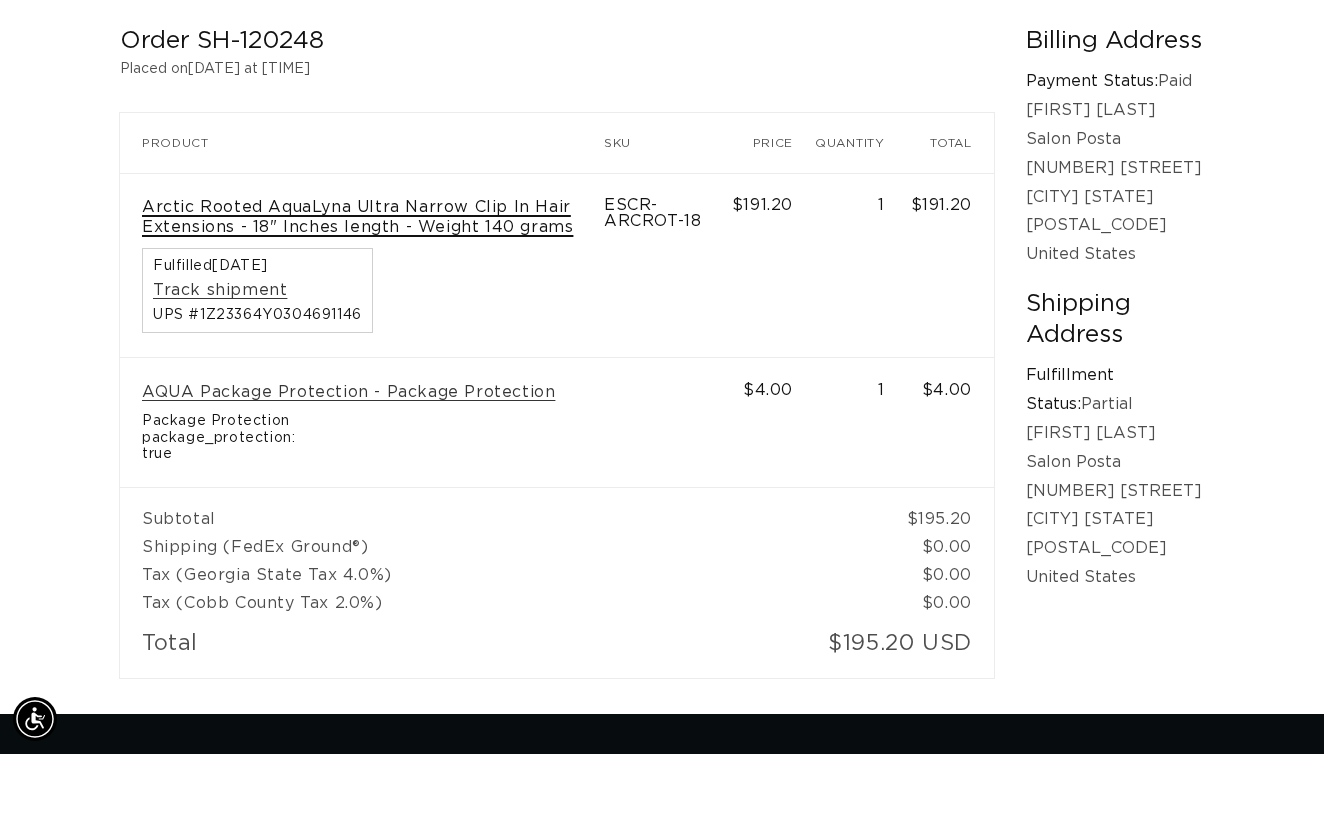 click on "Arctic Rooted AquaLyna Ultra Narrow Clip In Hair Extensions - 18" Inches length - Weight 140 grams" at bounding box center (362, 298) 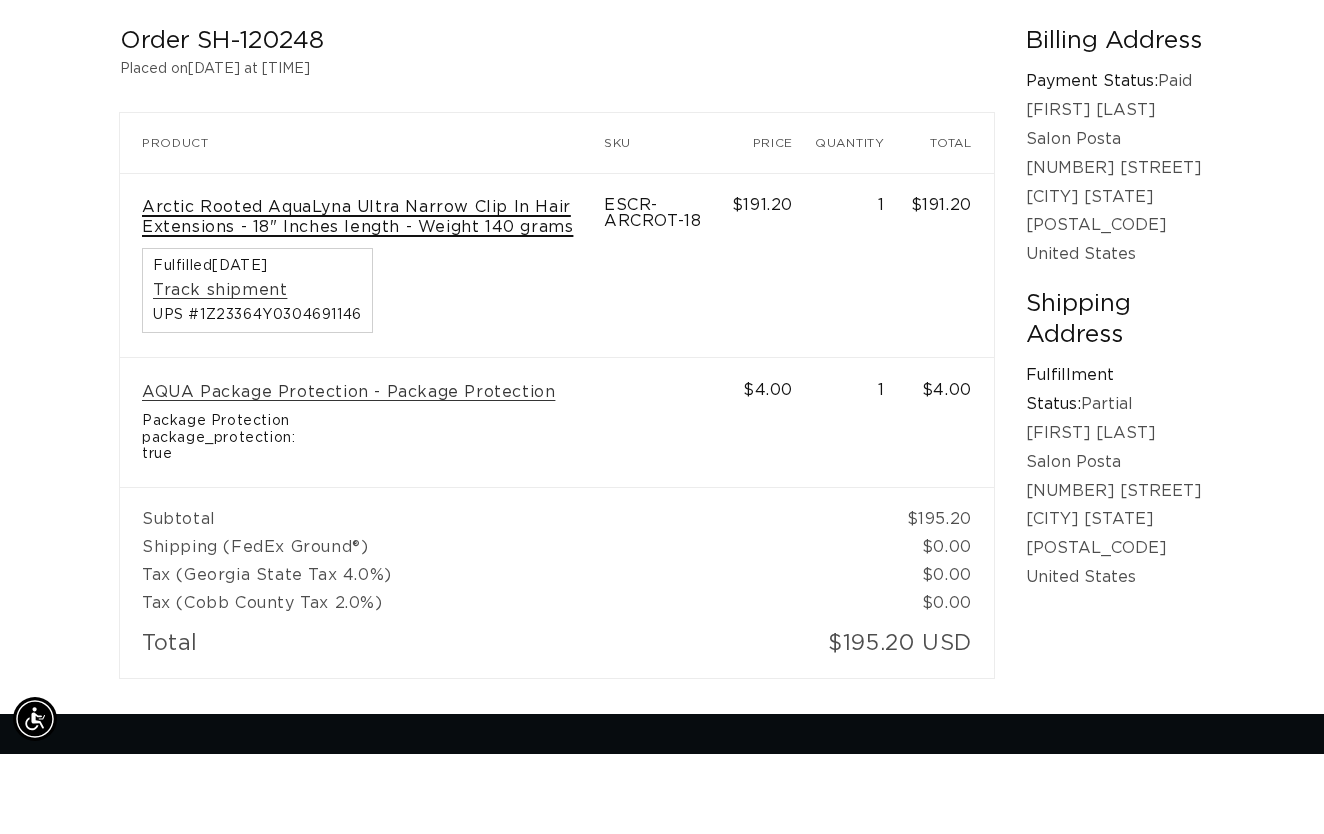scroll, scrollTop: 0, scrollLeft: 1182, axis: horizontal 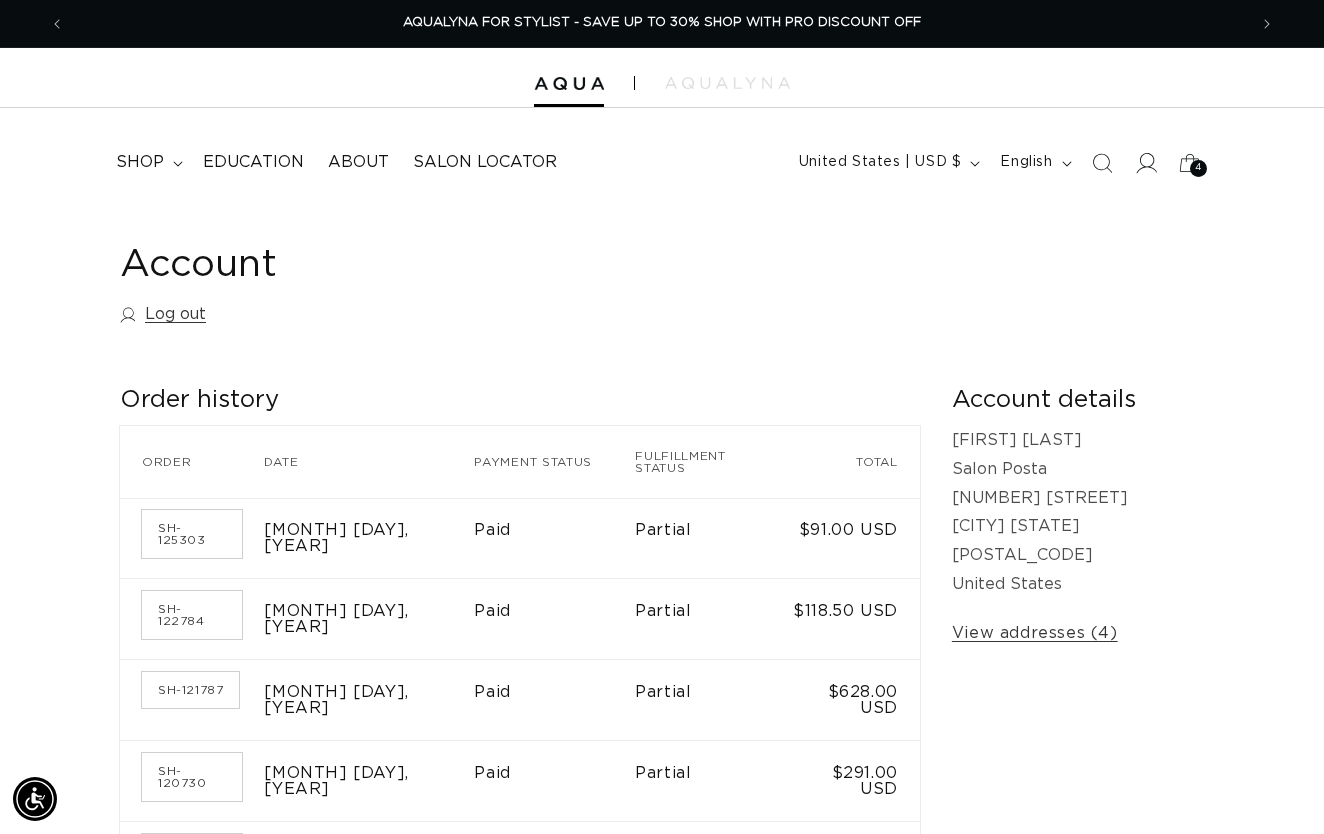 click 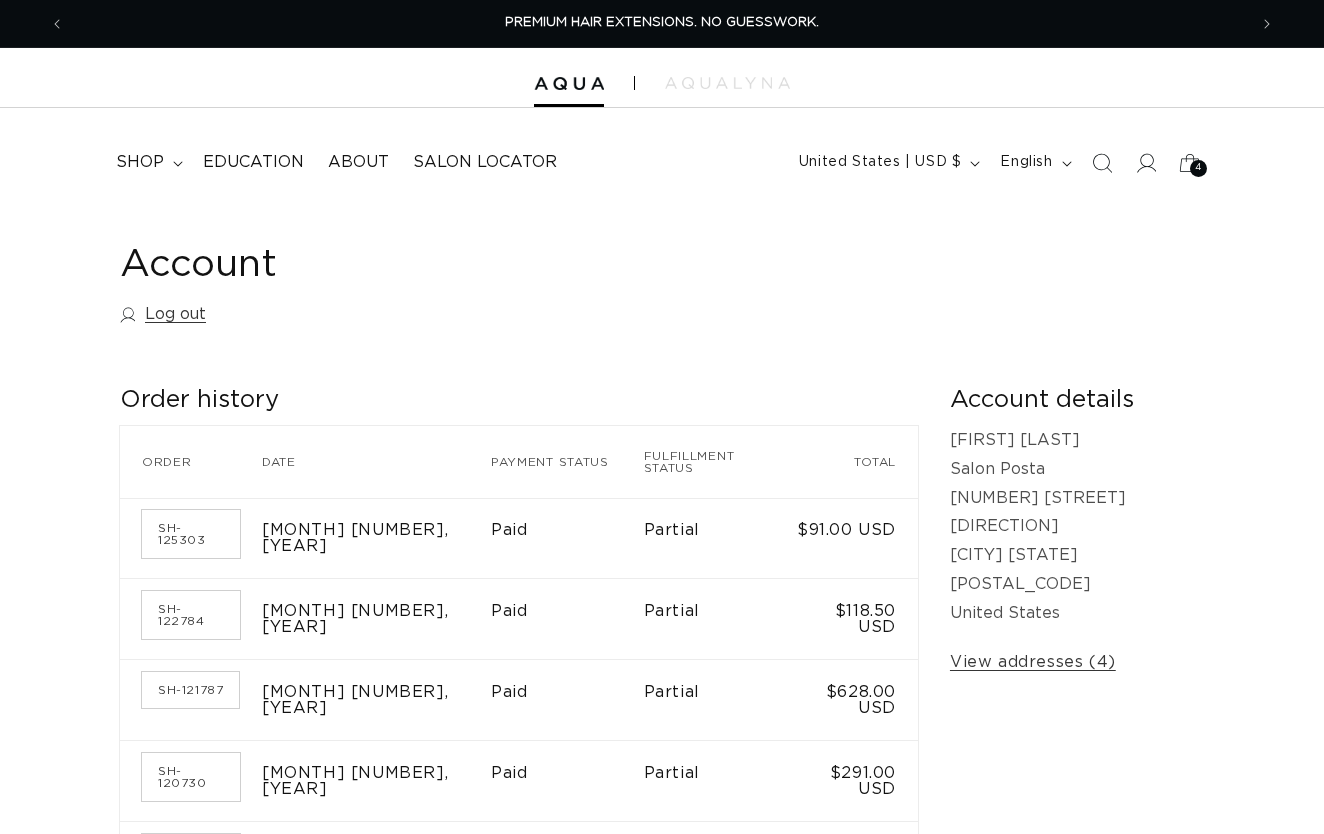 scroll, scrollTop: 0, scrollLeft: 0, axis: both 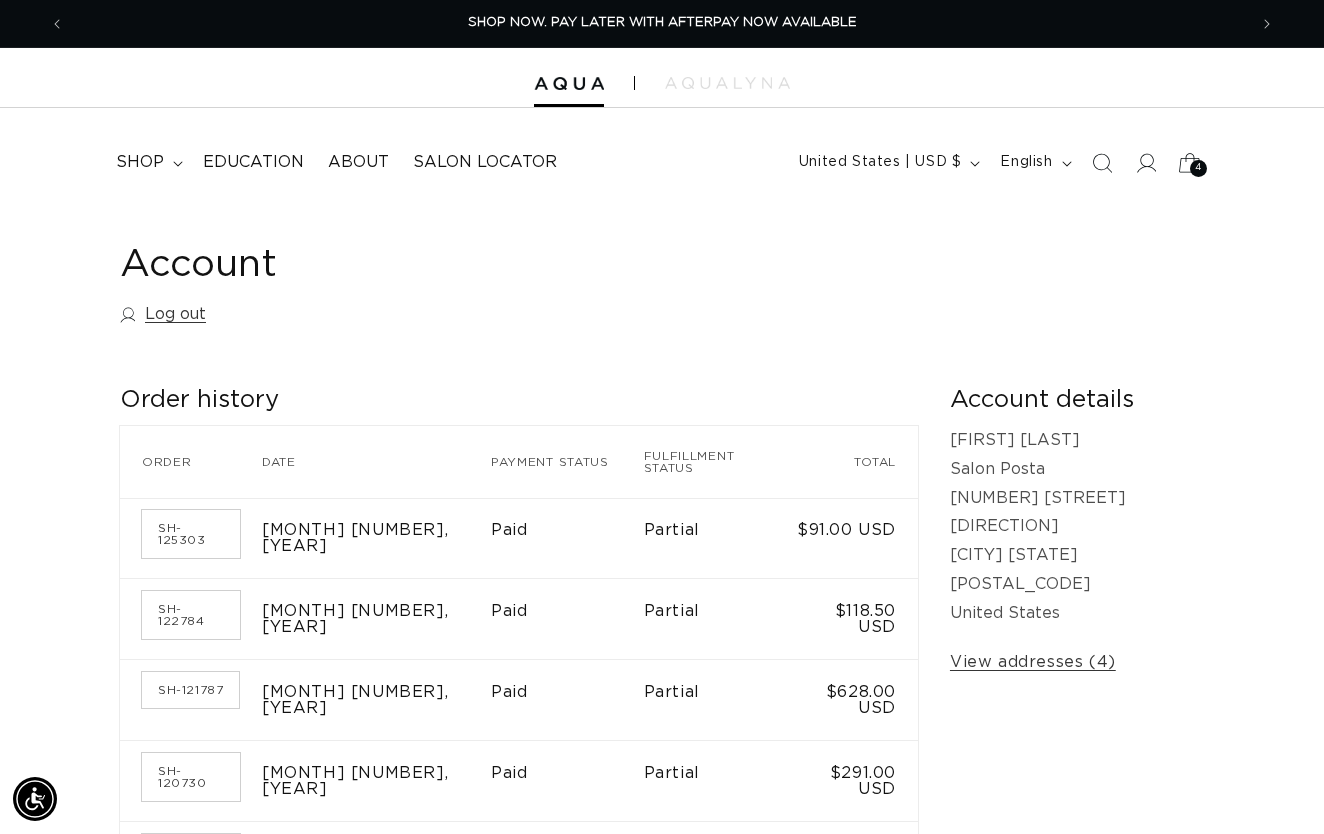 click 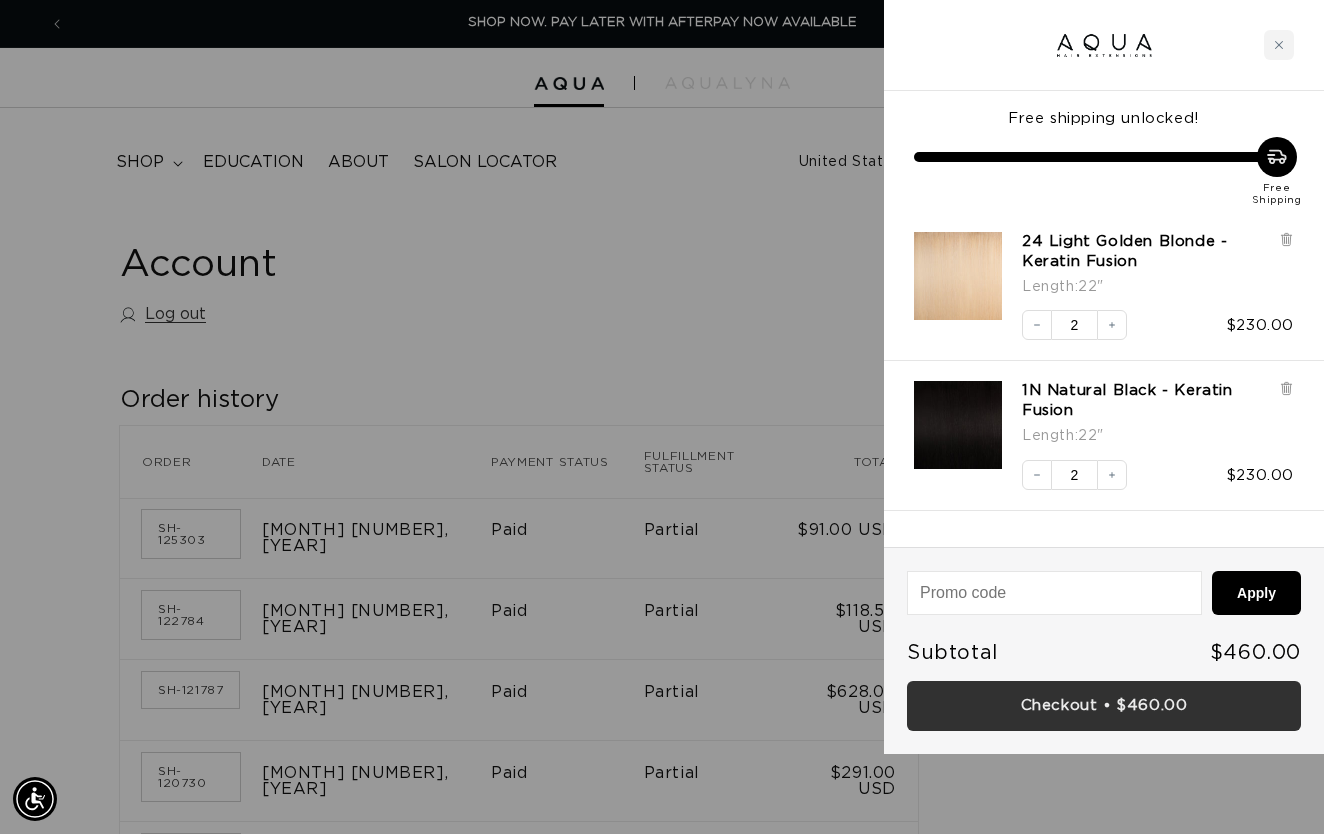 click on "Checkout • $460.00" at bounding box center [1104, 706] 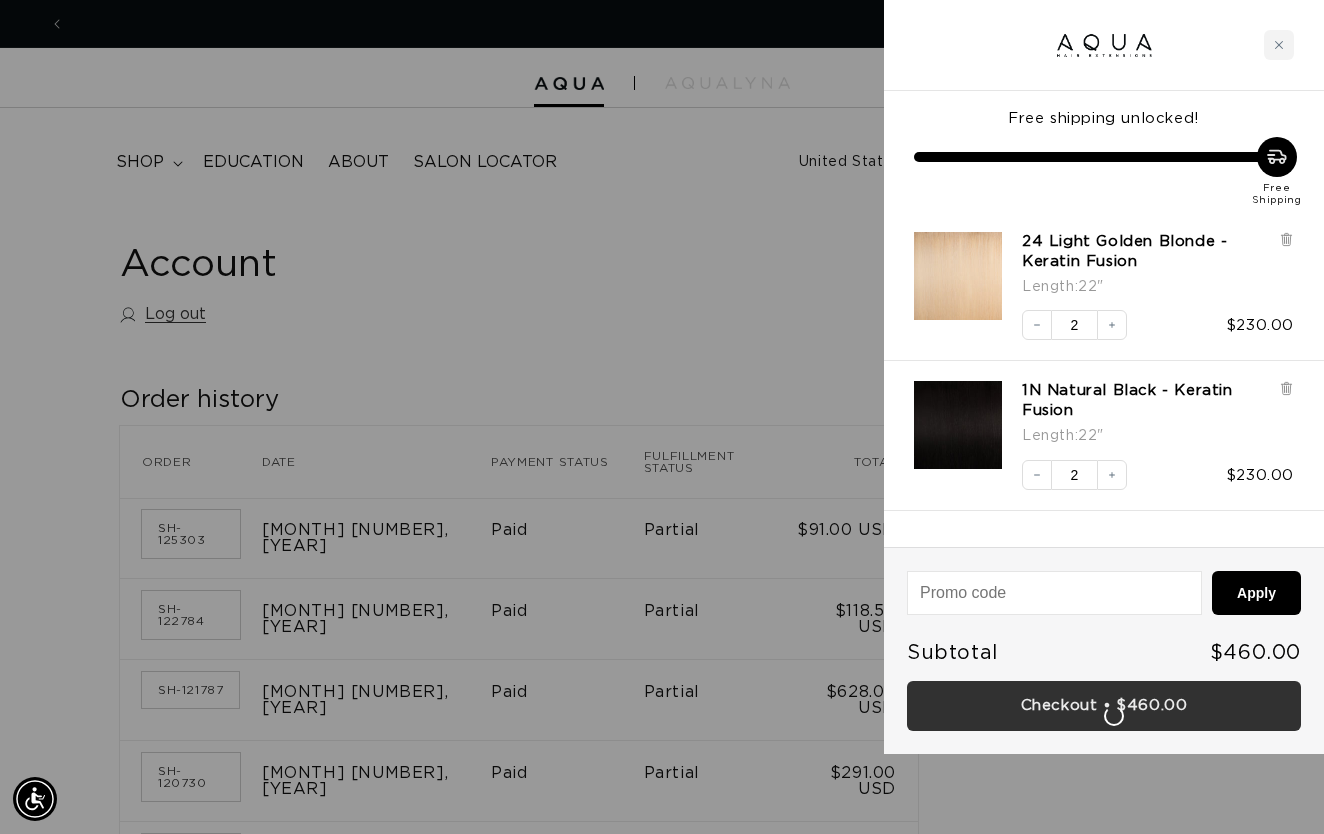 scroll, scrollTop: 0, scrollLeft: 2364, axis: horizontal 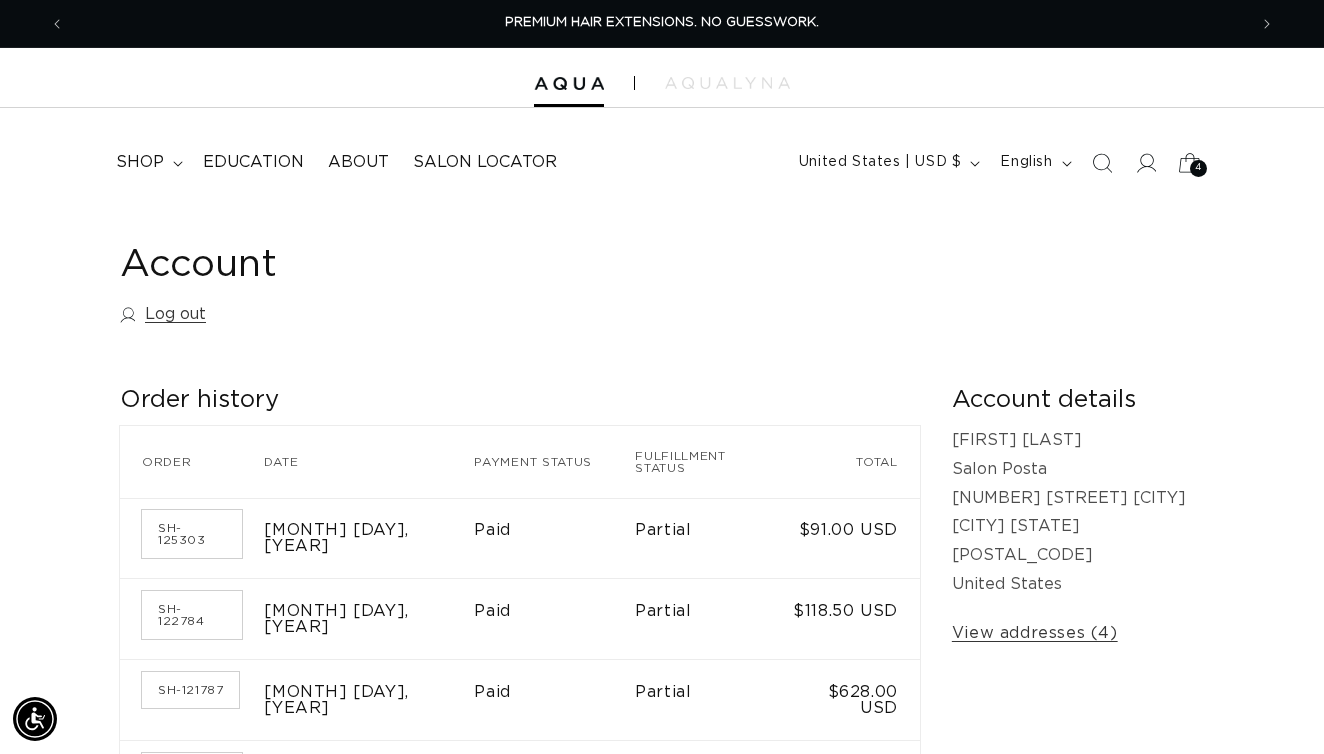 click 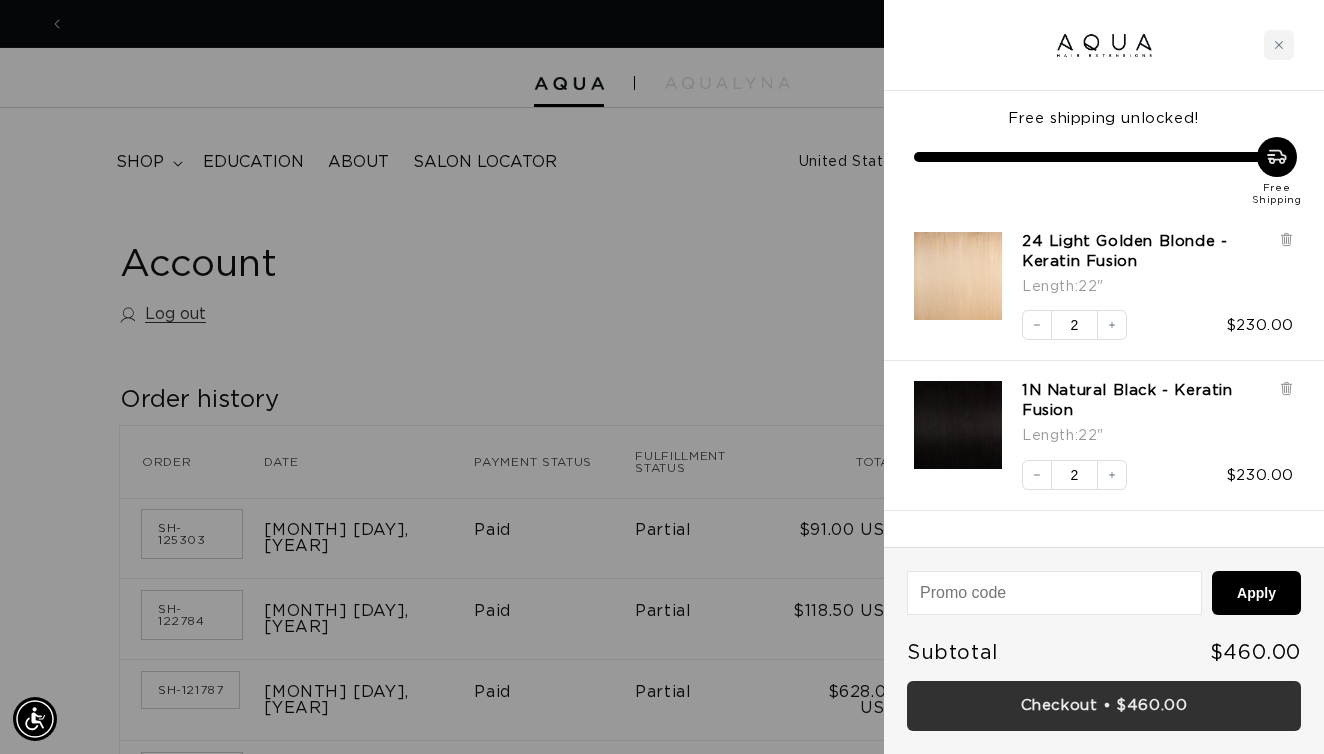 scroll, scrollTop: 0, scrollLeft: 2364, axis: horizontal 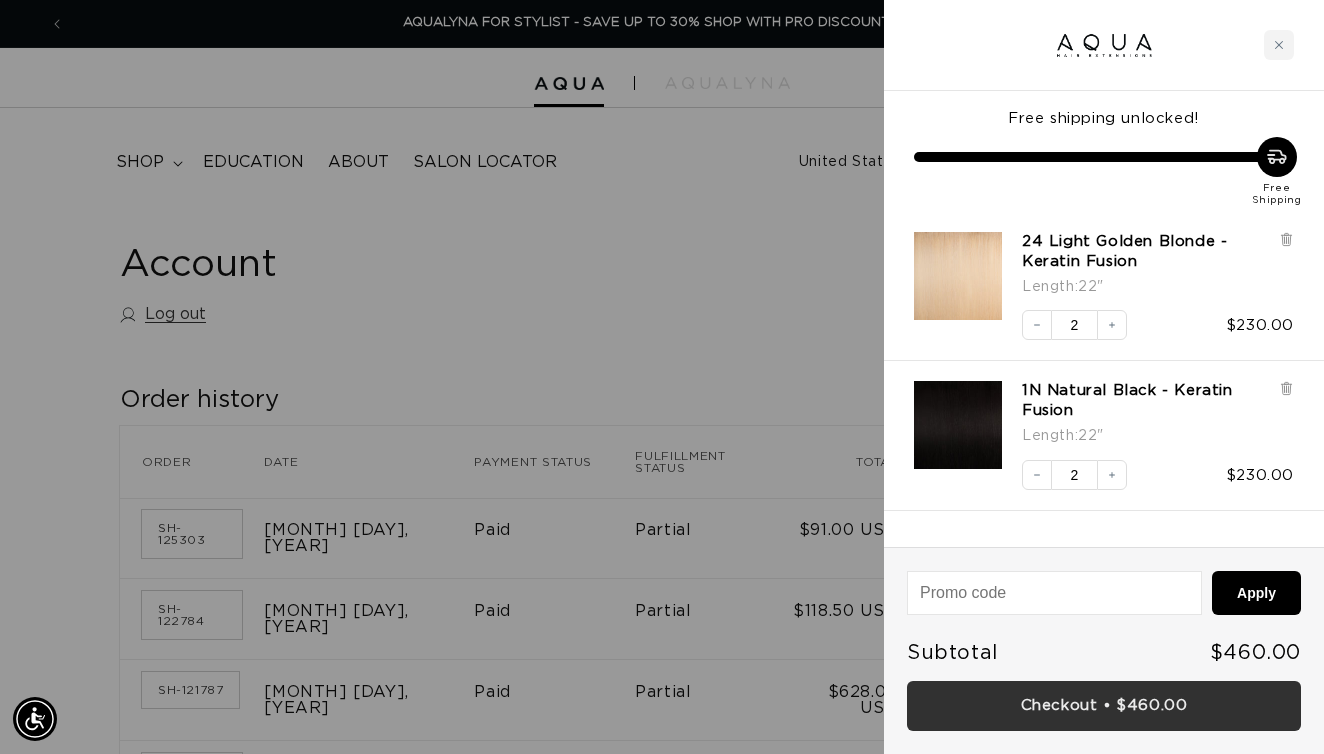 click on "Checkout • $460.00" at bounding box center (1104, 706) 